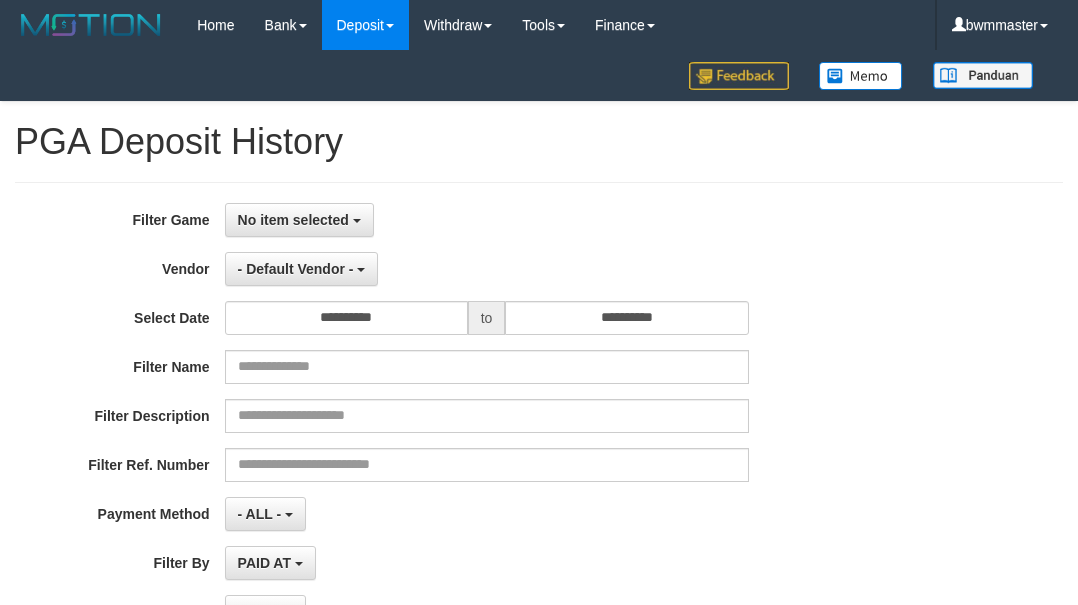 select on "**********" 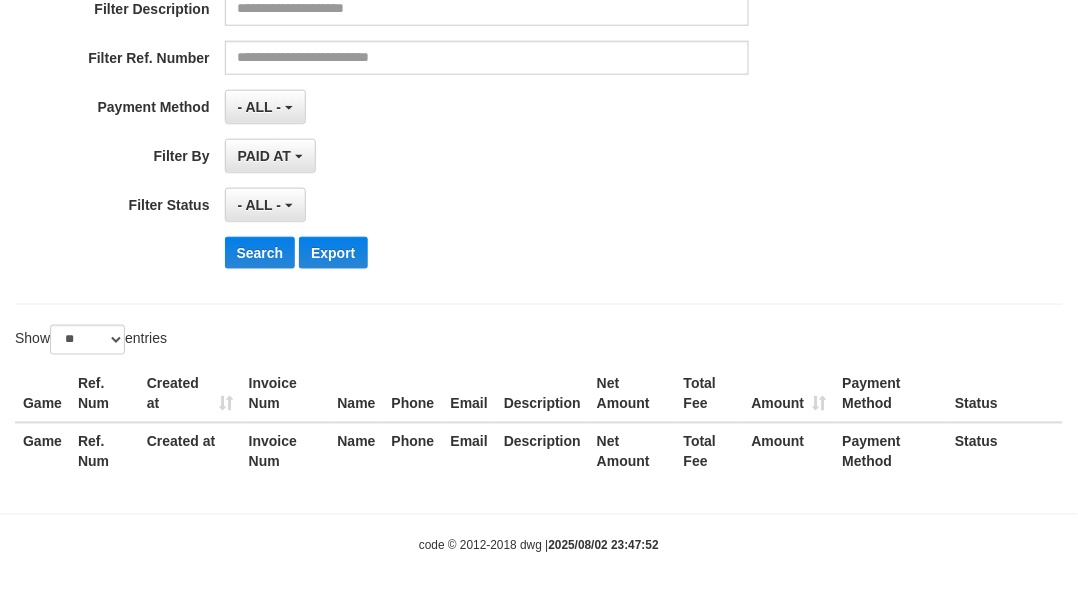 scroll, scrollTop: 410, scrollLeft: 0, axis: vertical 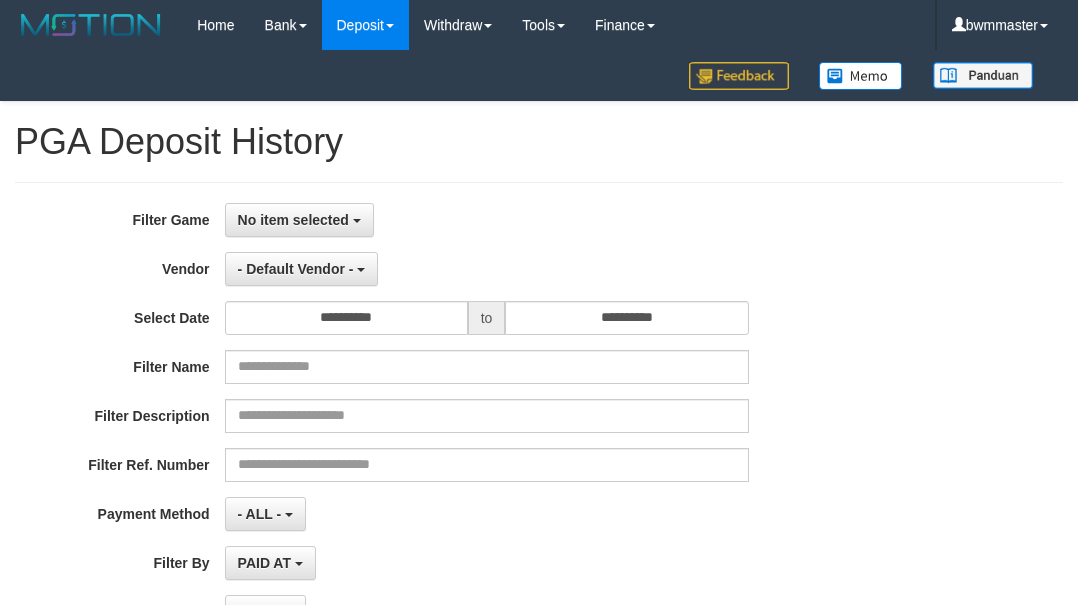 select 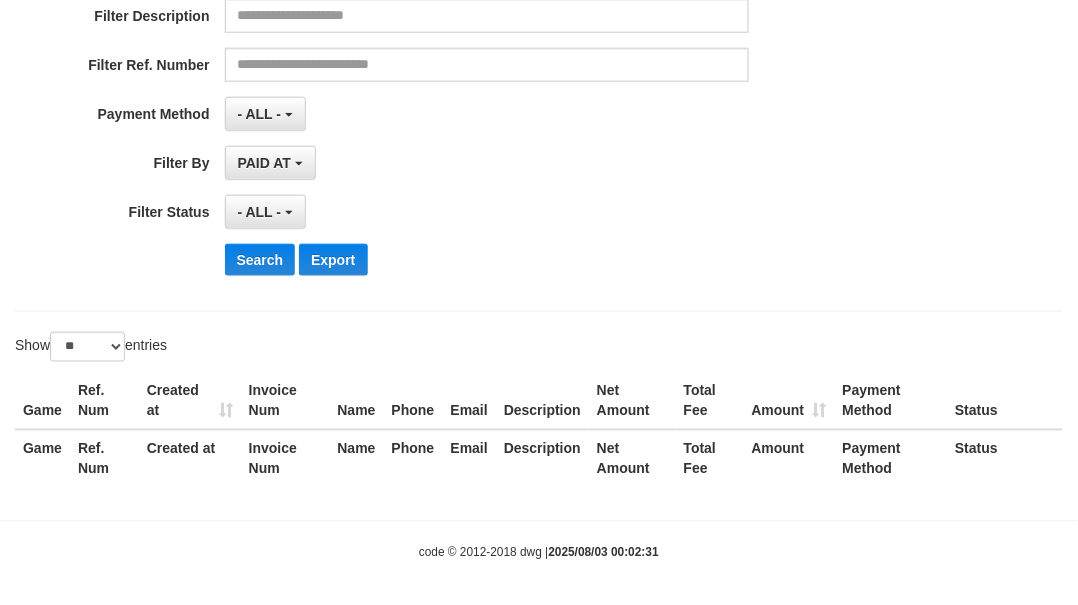 scroll, scrollTop: 275, scrollLeft: 0, axis: vertical 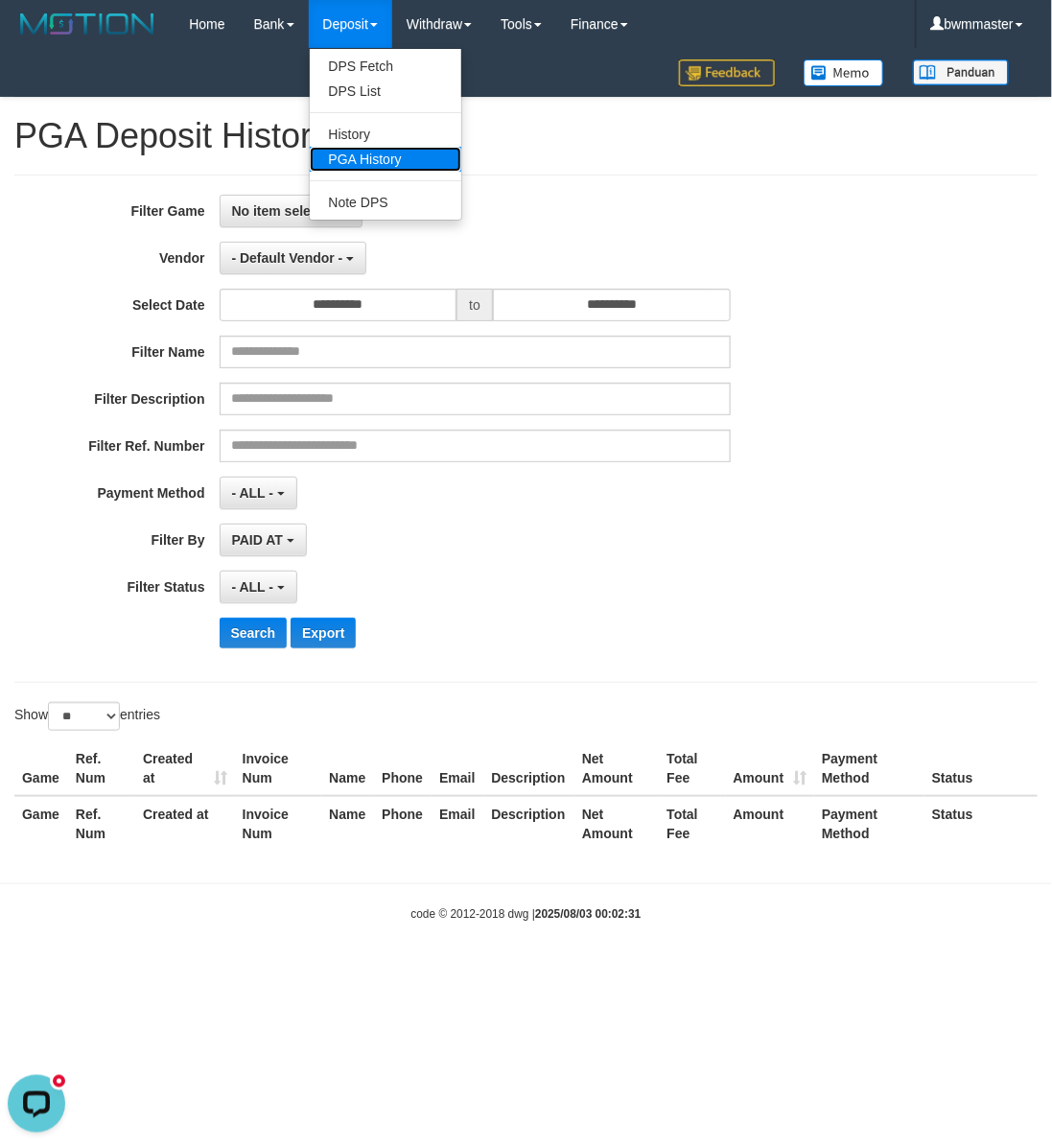 click on "PGA History" at bounding box center (386, 159) 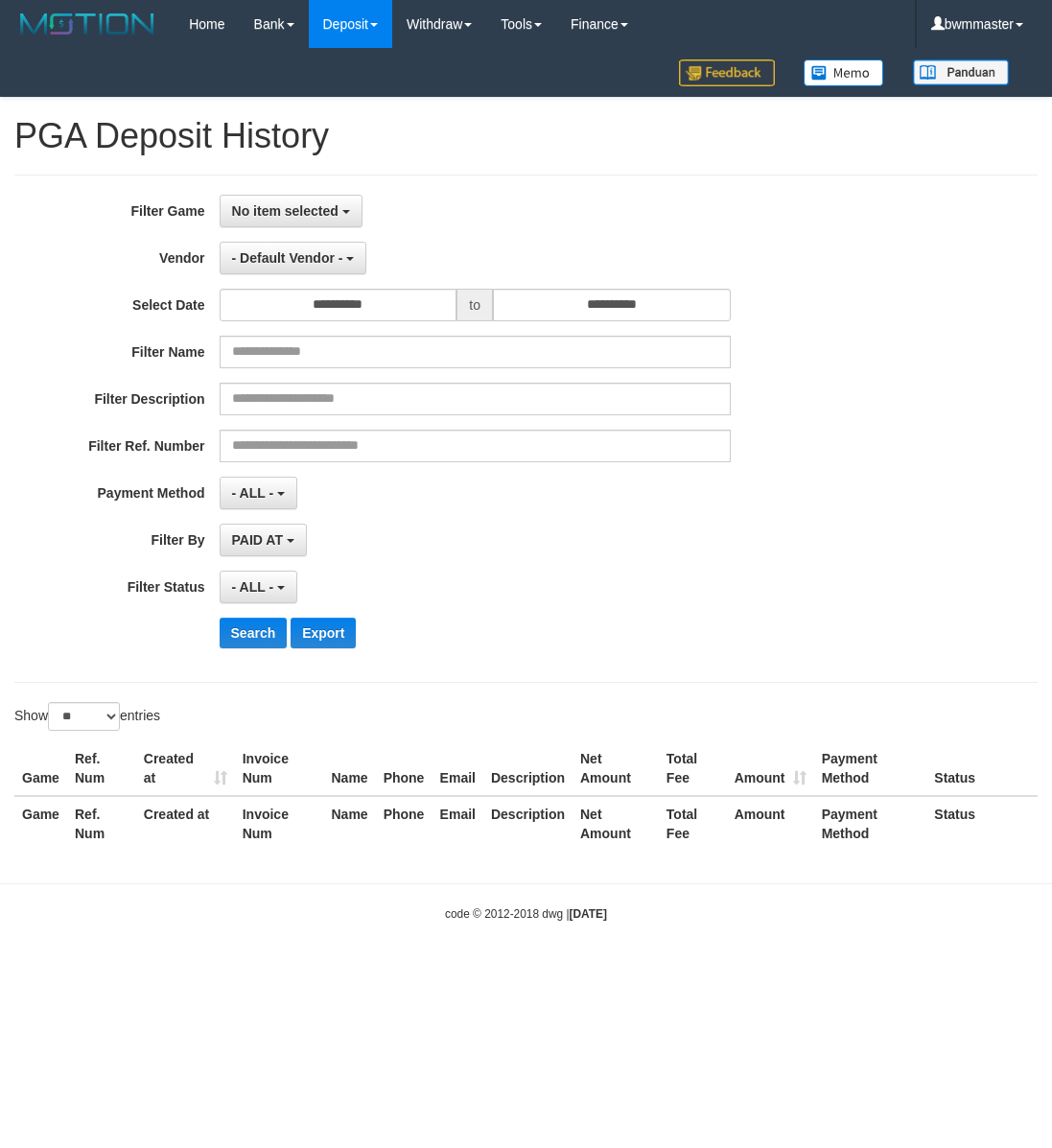 select 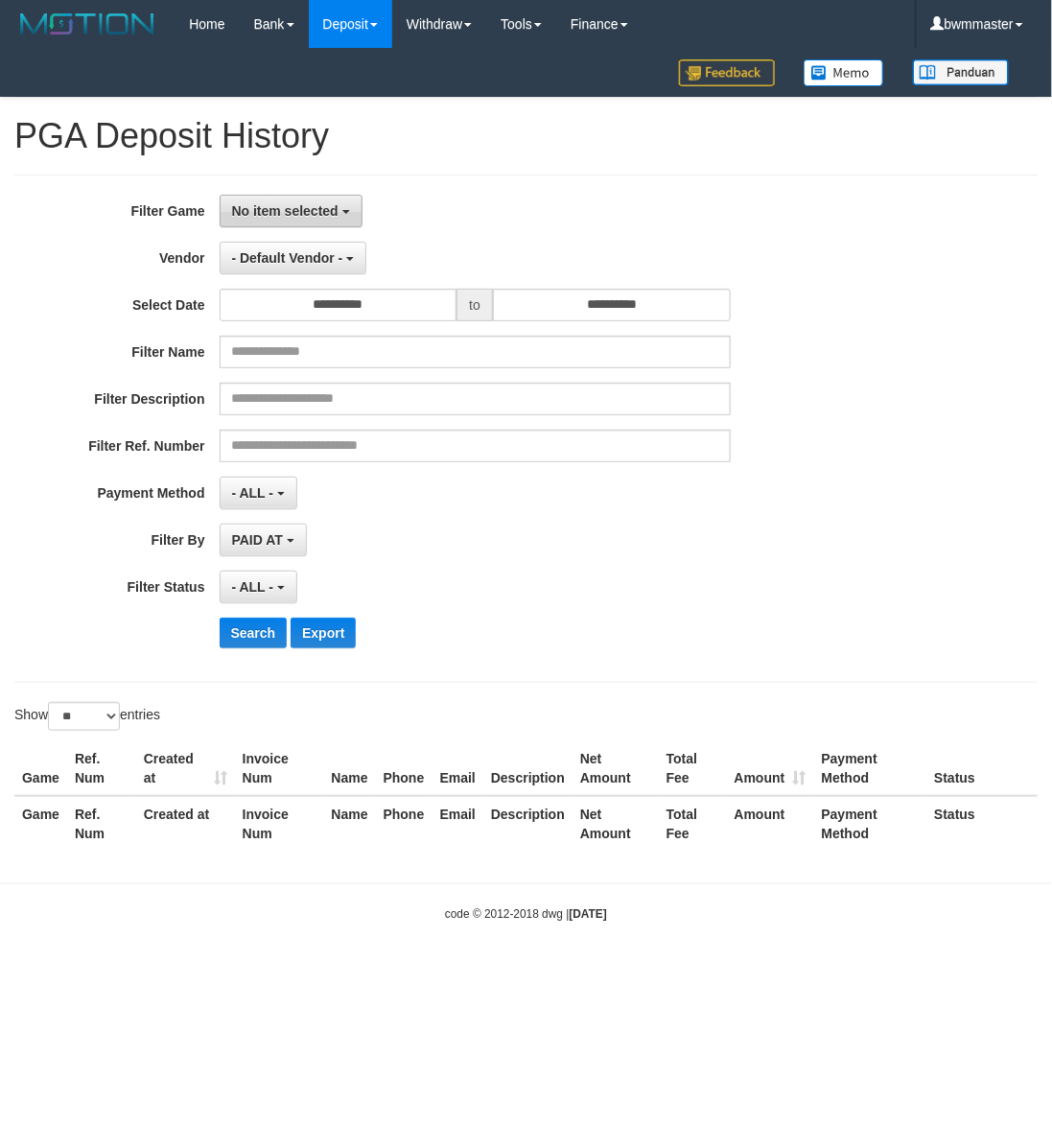 click on "No item selected" at bounding box center (285, 211) 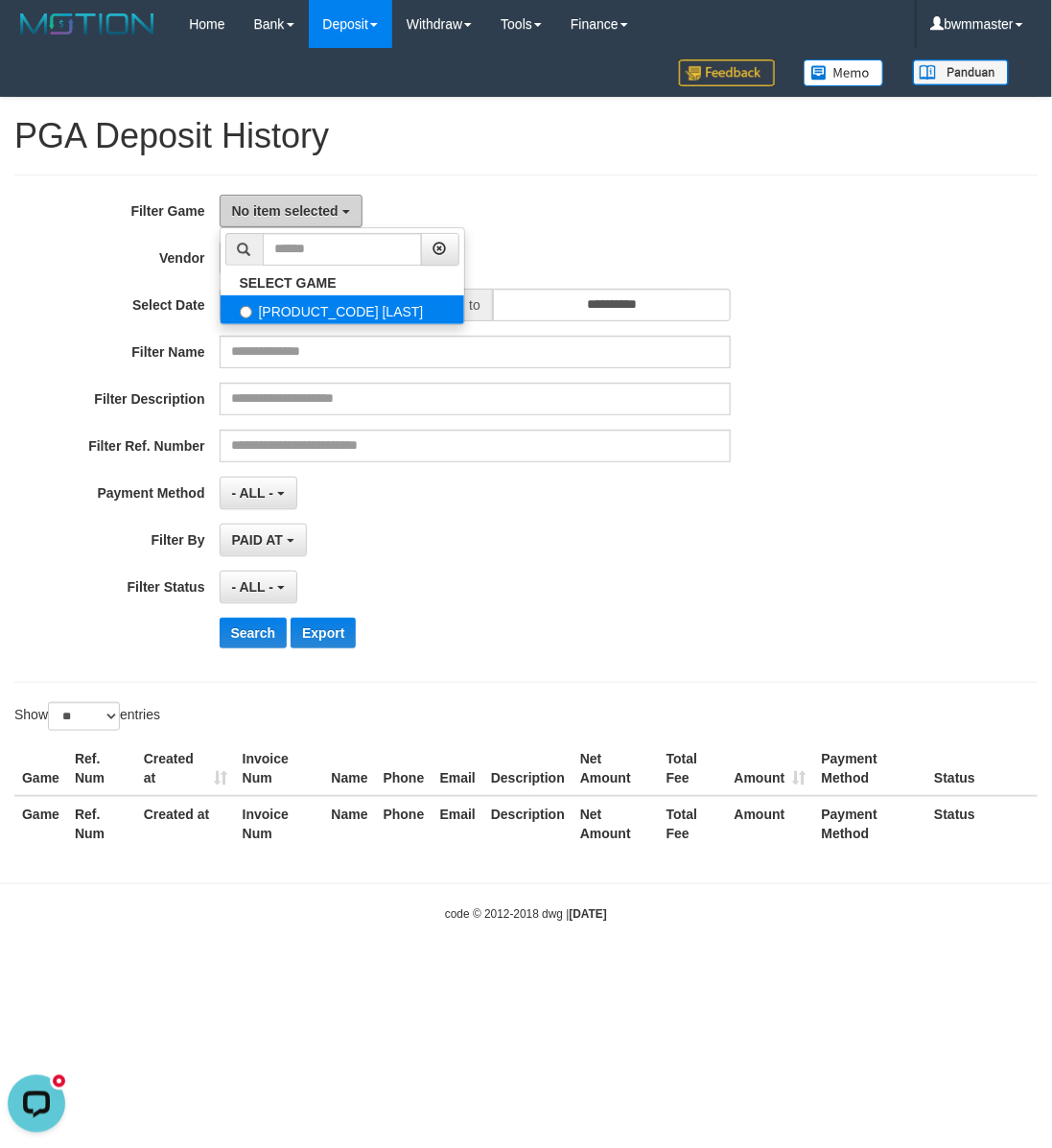 scroll, scrollTop: 0, scrollLeft: 0, axis: both 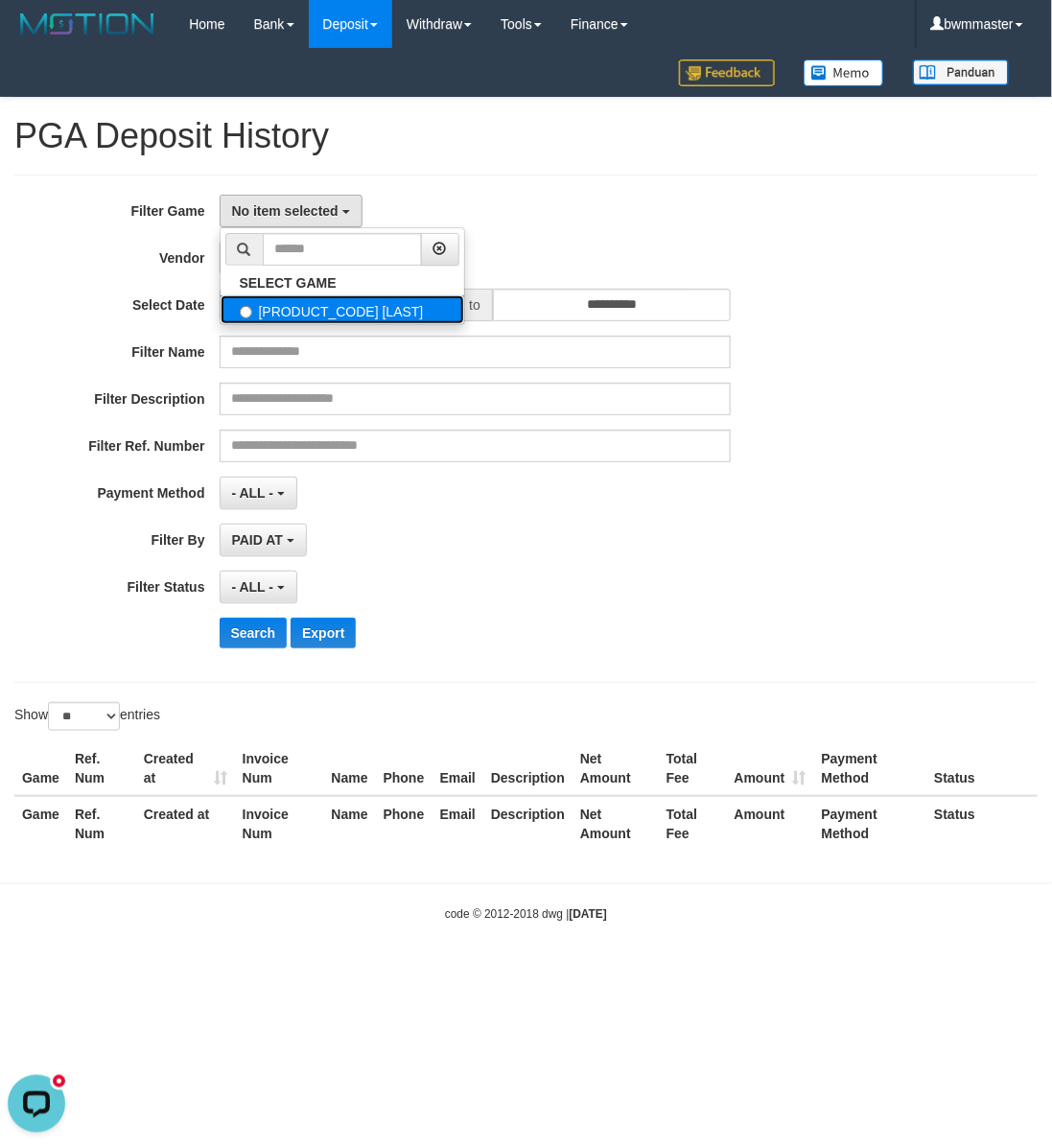 click on "[PRODUCT_CODE] [LAST]" at bounding box center [342, 310] 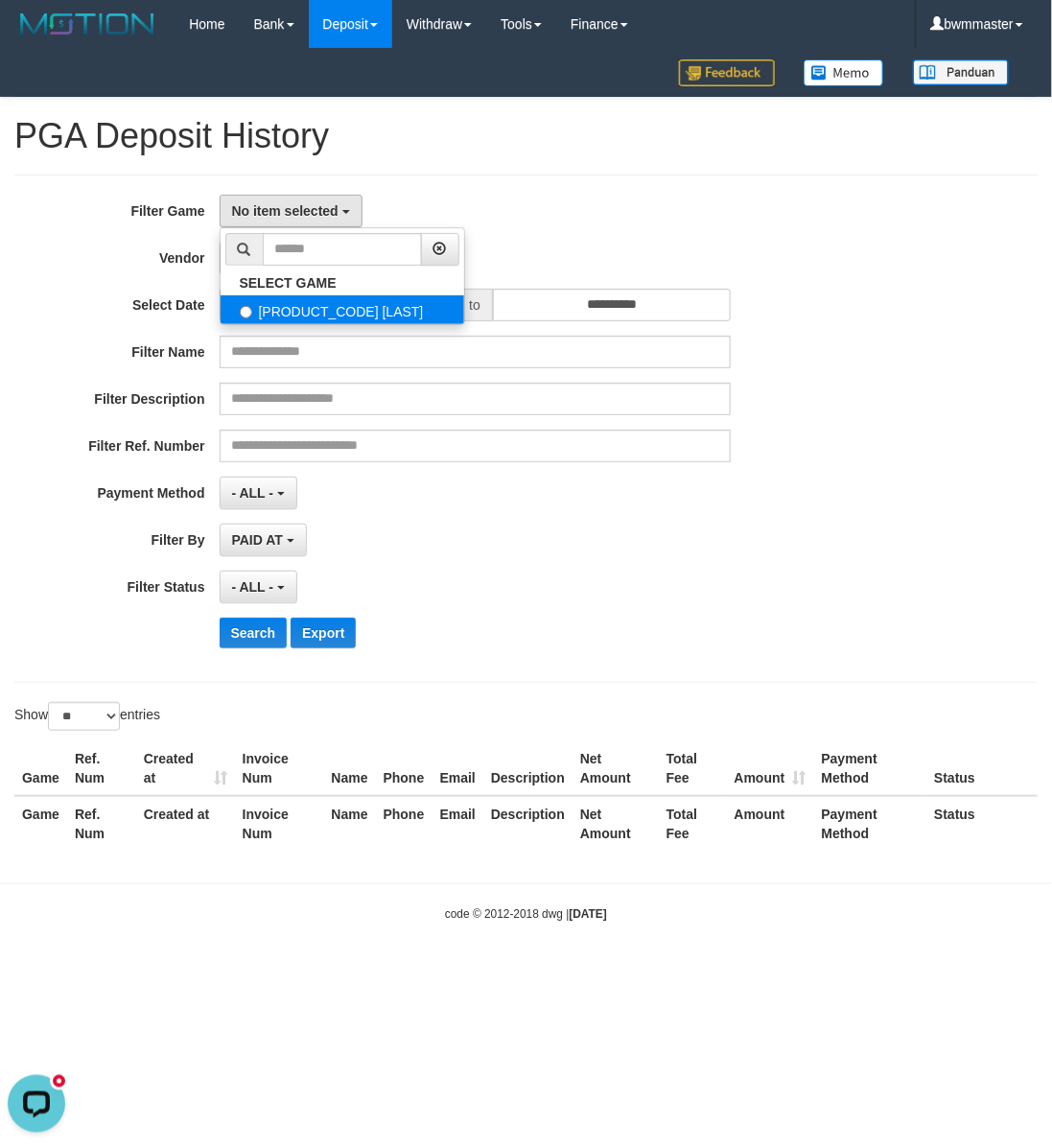 select on "****" 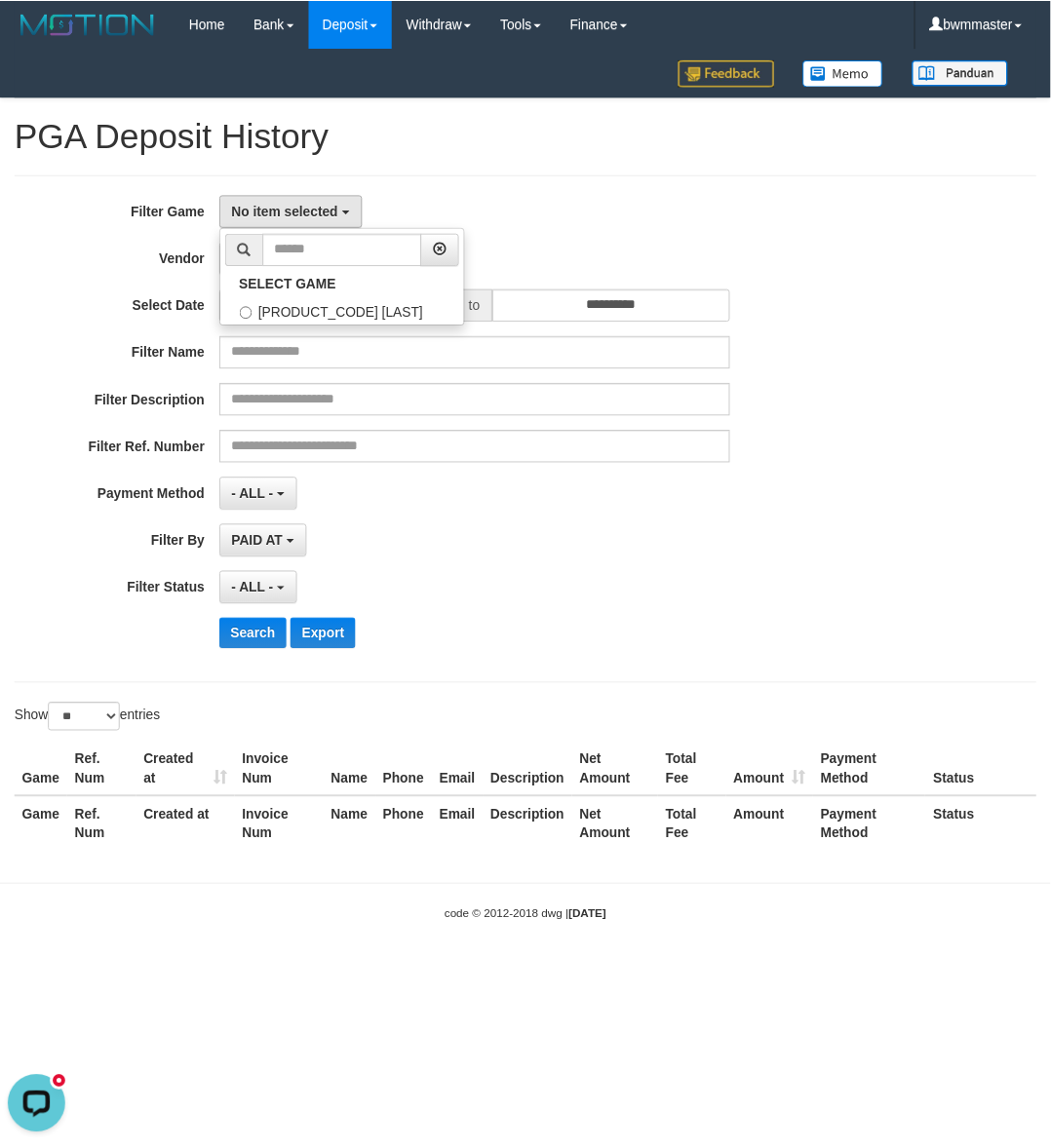 scroll, scrollTop: 17, scrollLeft: 0, axis: vertical 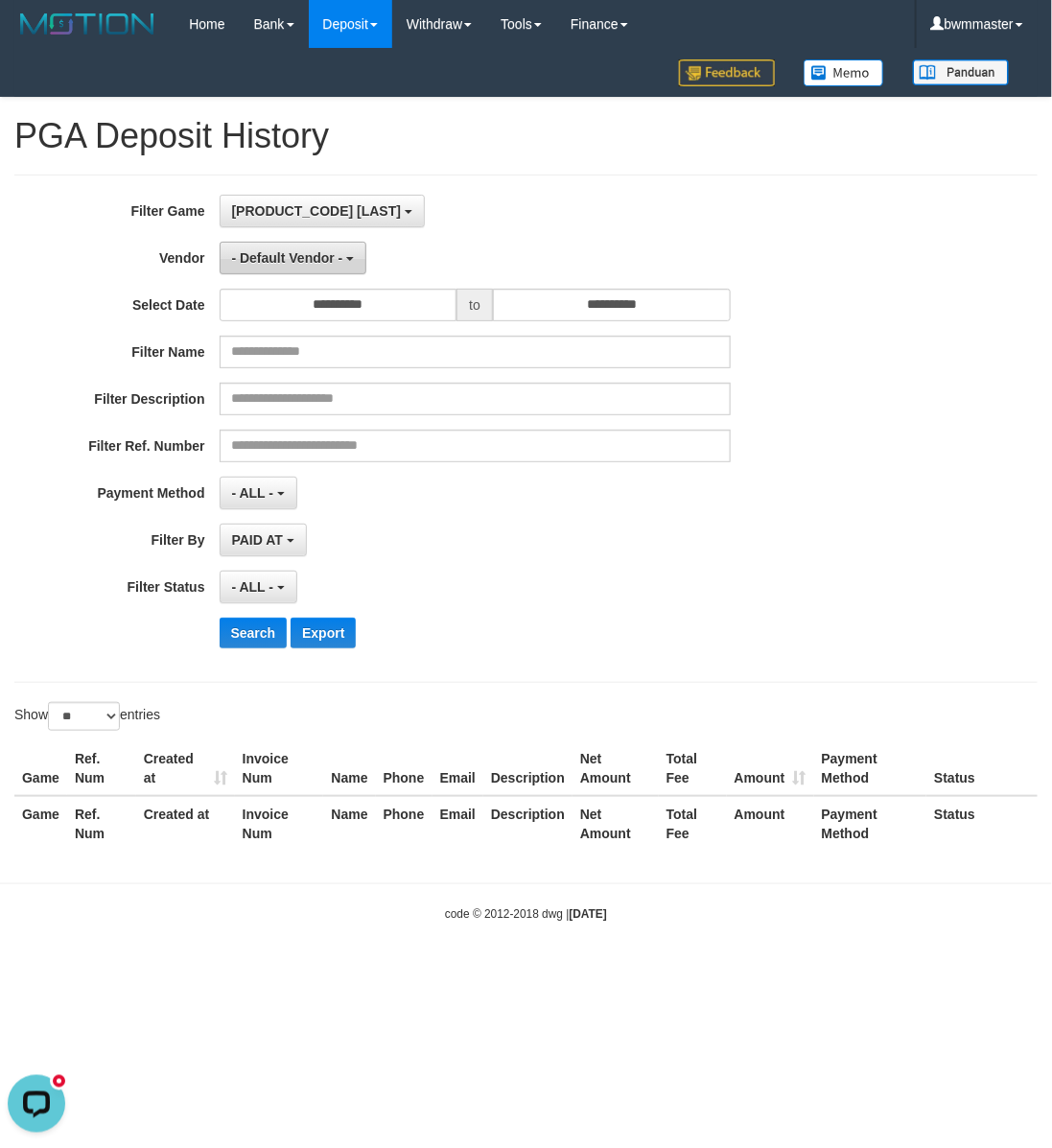 click on "- Default Vendor -" at bounding box center [293, 258] 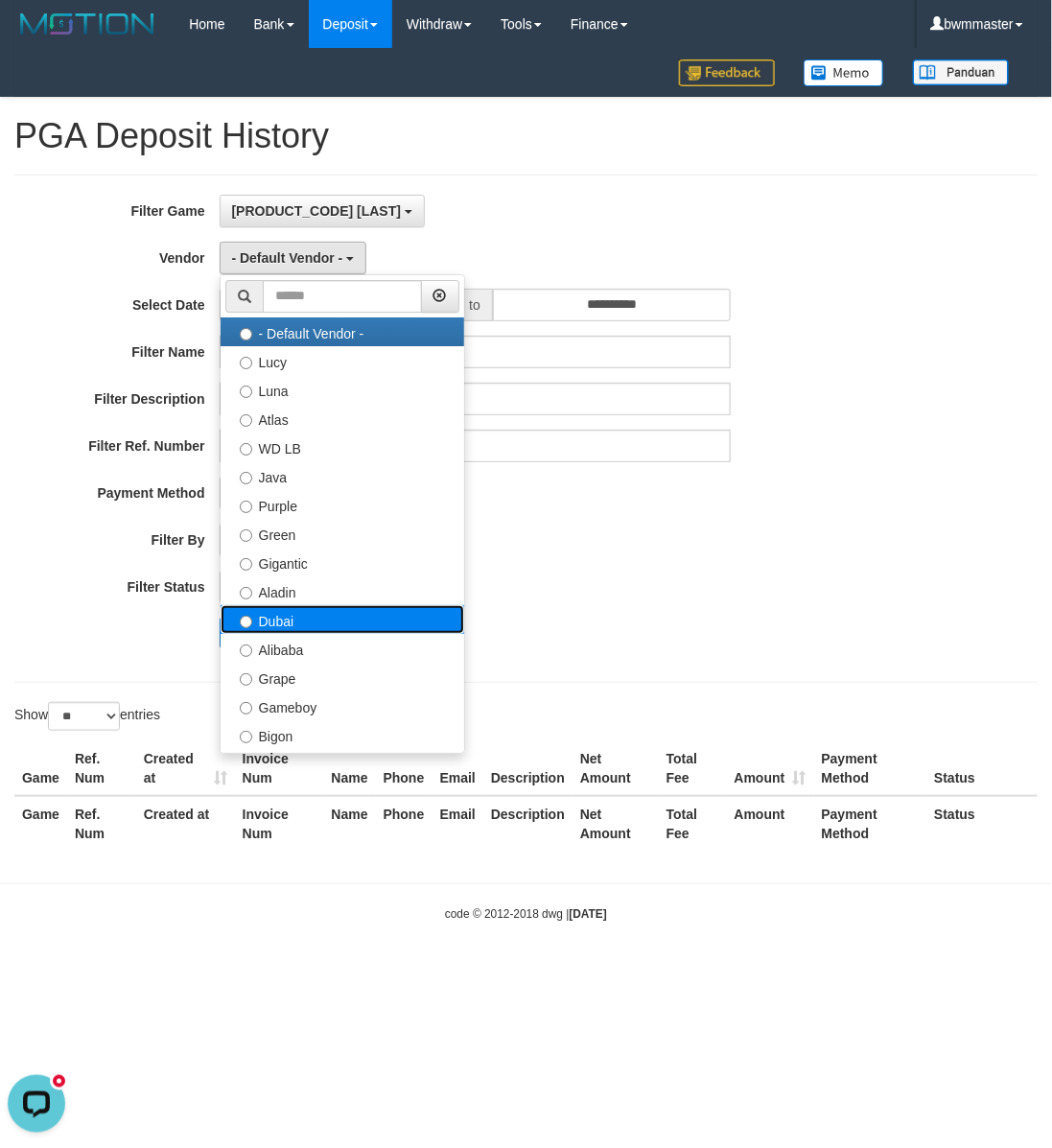 drag, startPoint x: 299, startPoint y: 620, endPoint x: 294, endPoint y: 582, distance: 38.327536 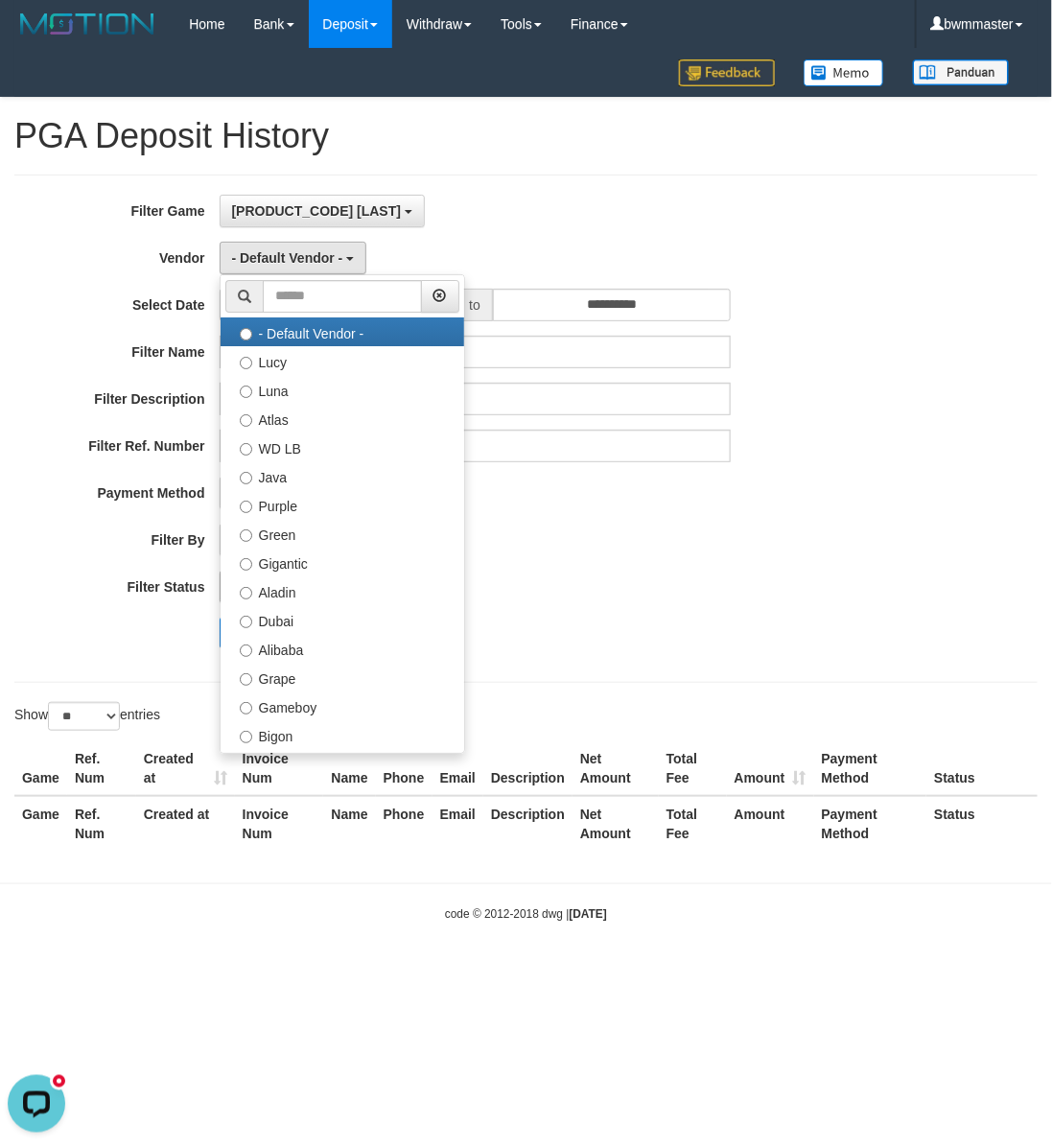 select on "**********" 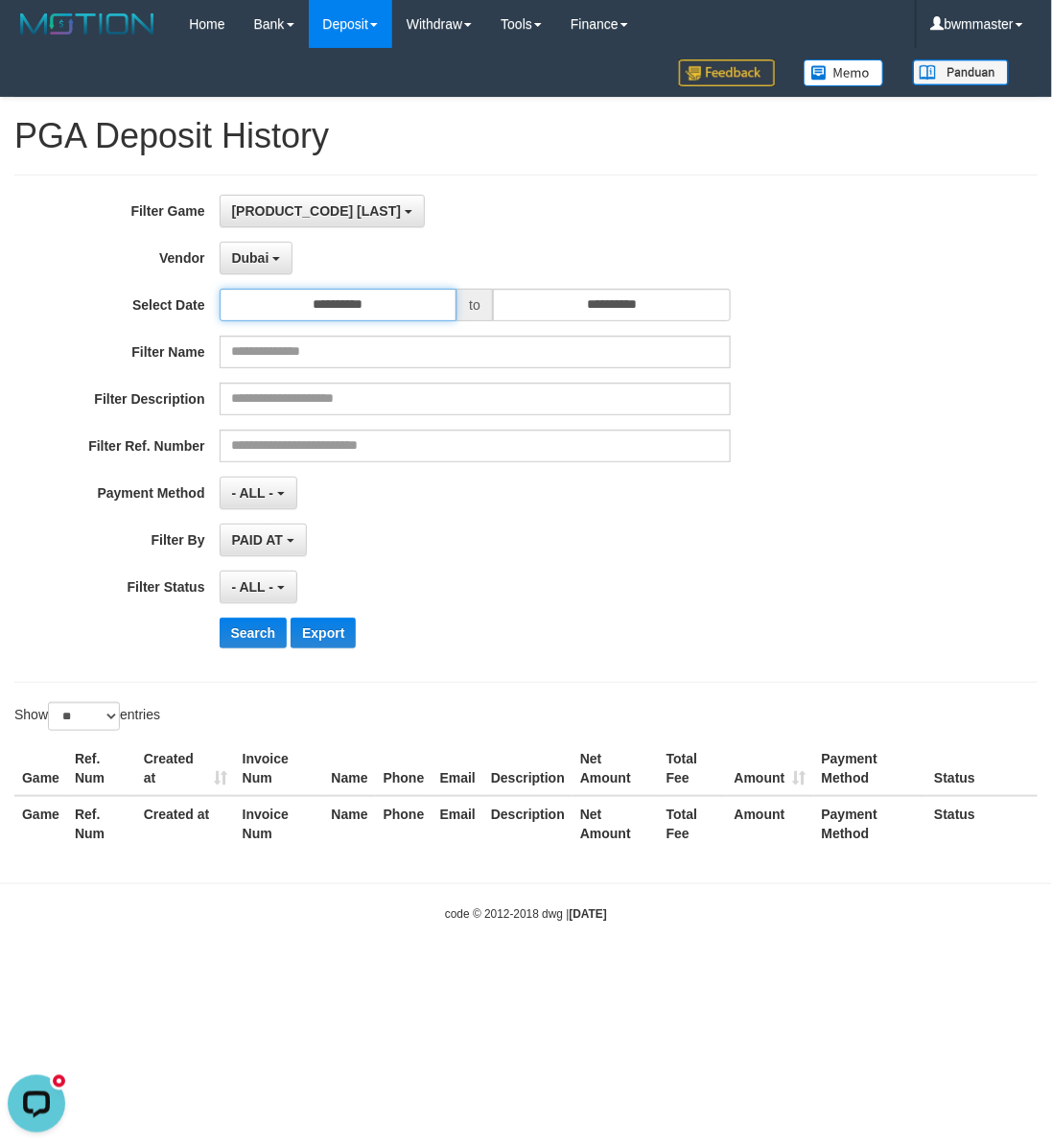 click on "**********" at bounding box center (339, 305) 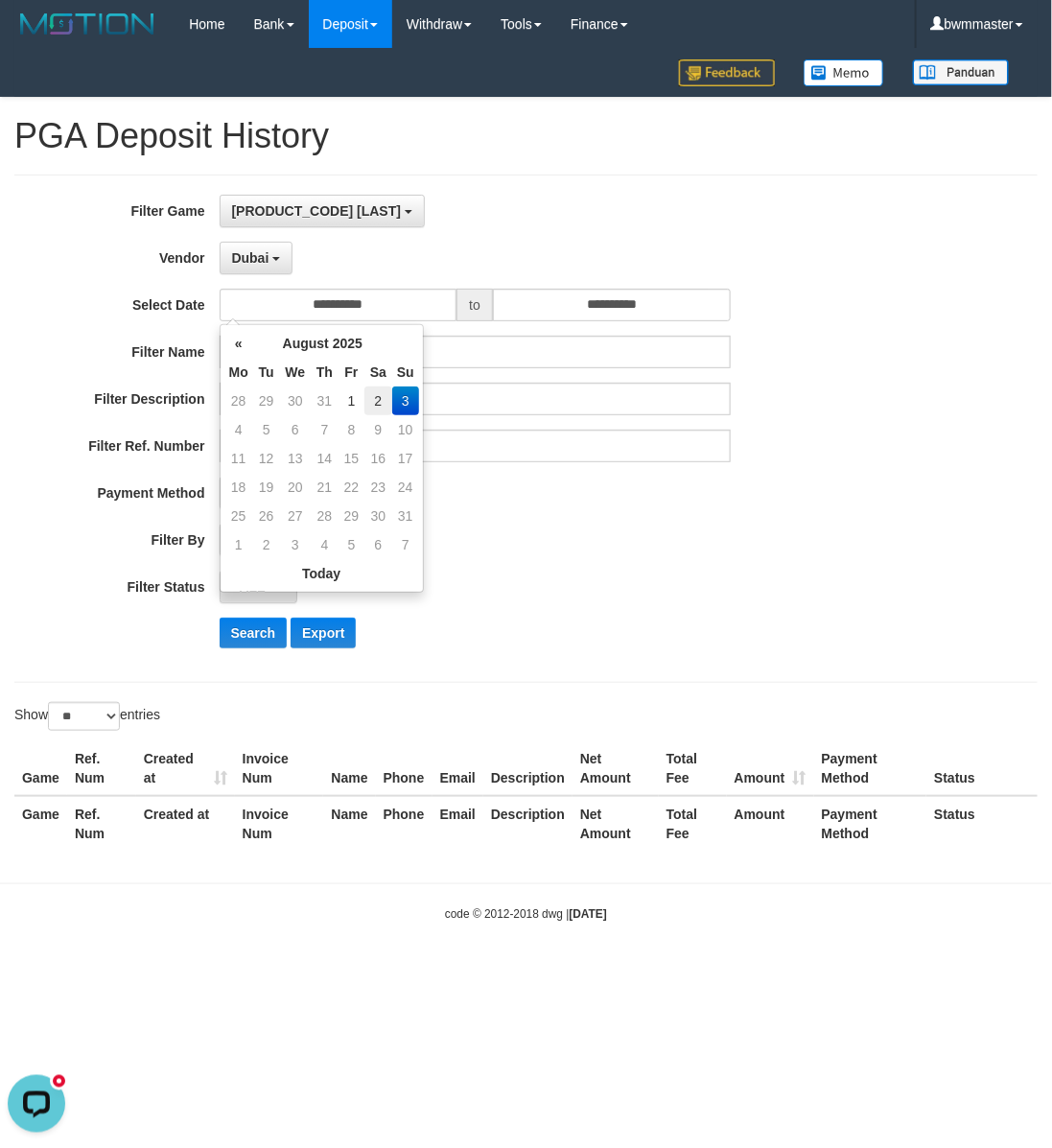click on "2" at bounding box center [378, 401] 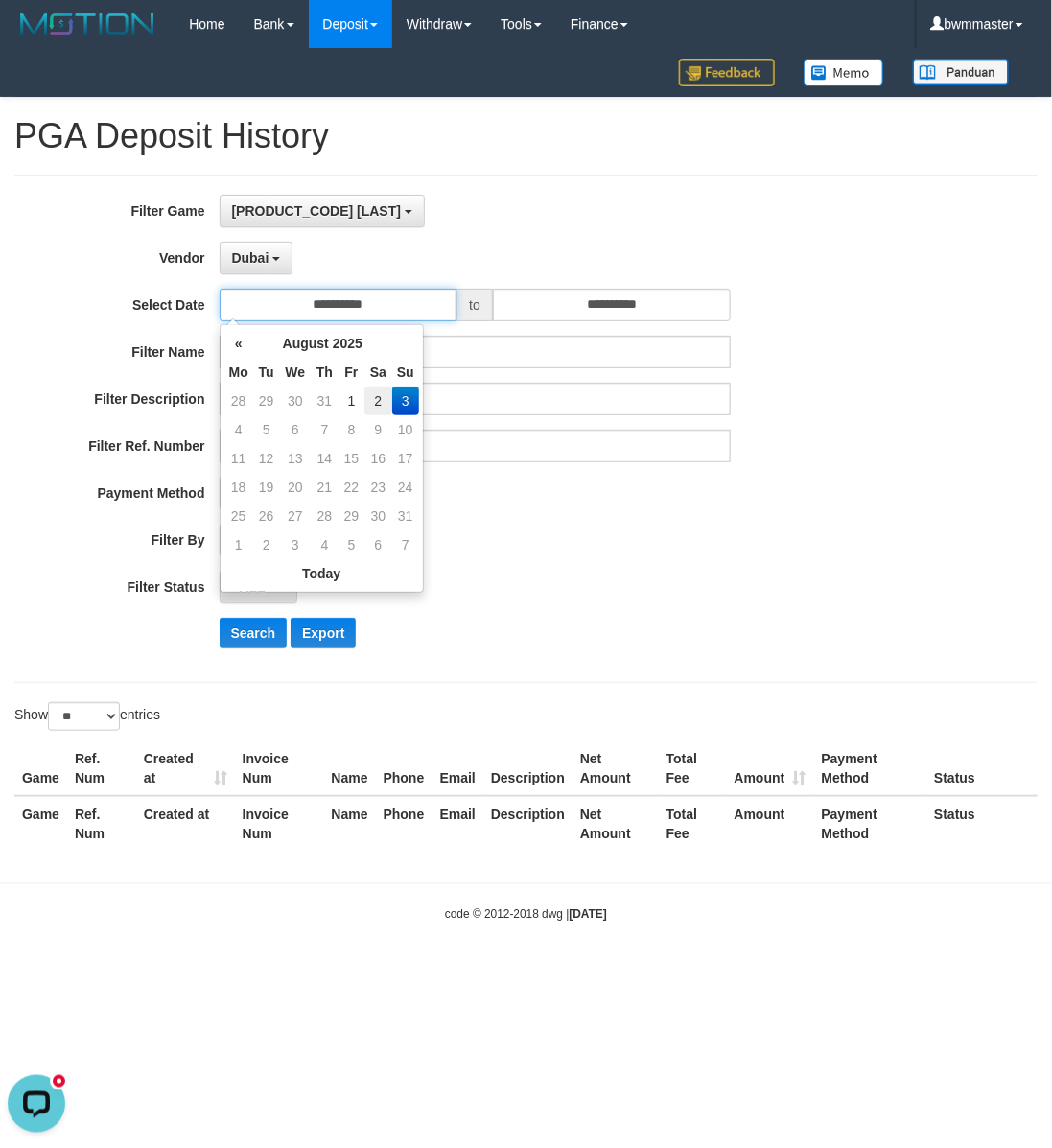 type on "**********" 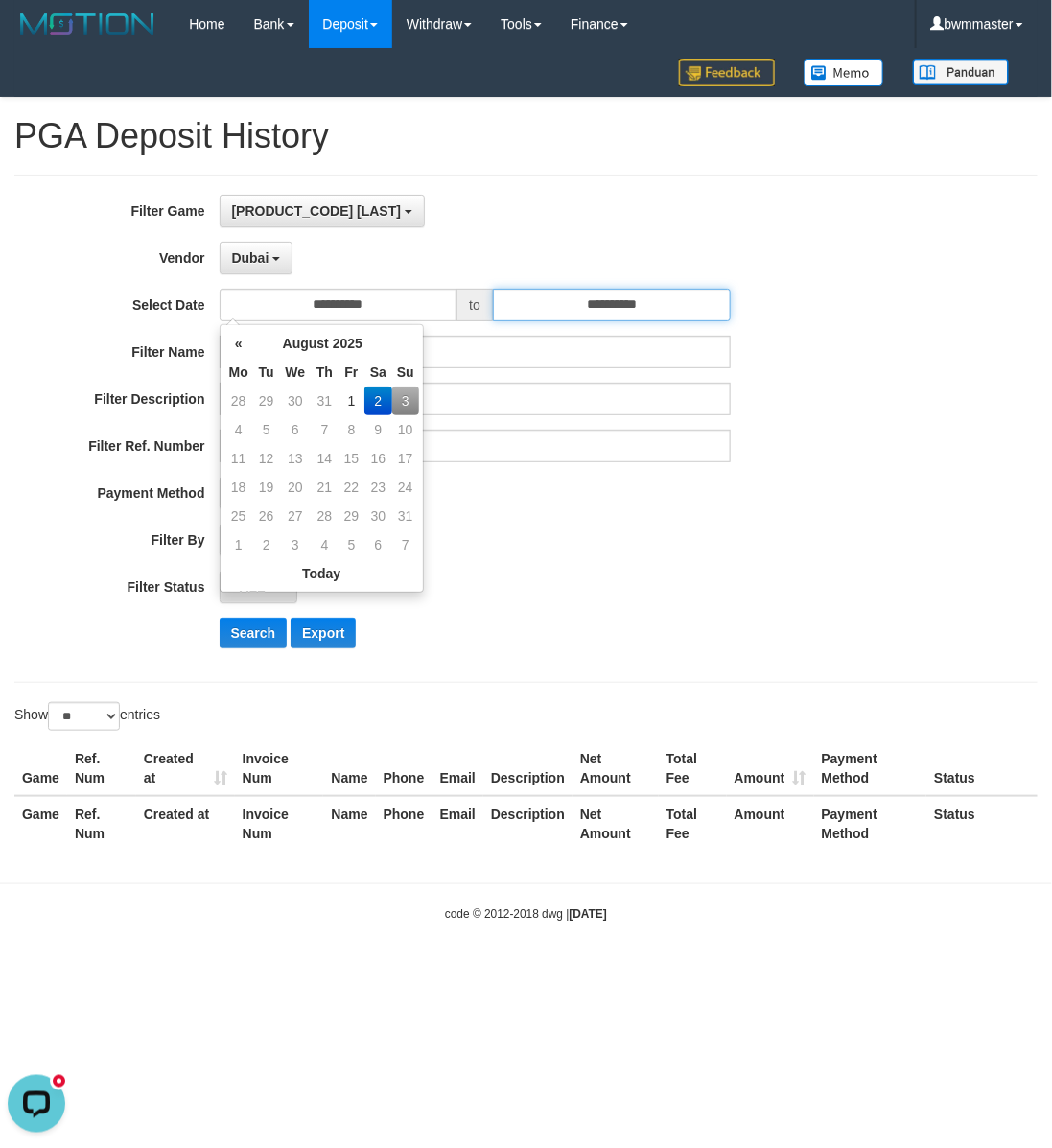 click on "**********" at bounding box center (612, 305) 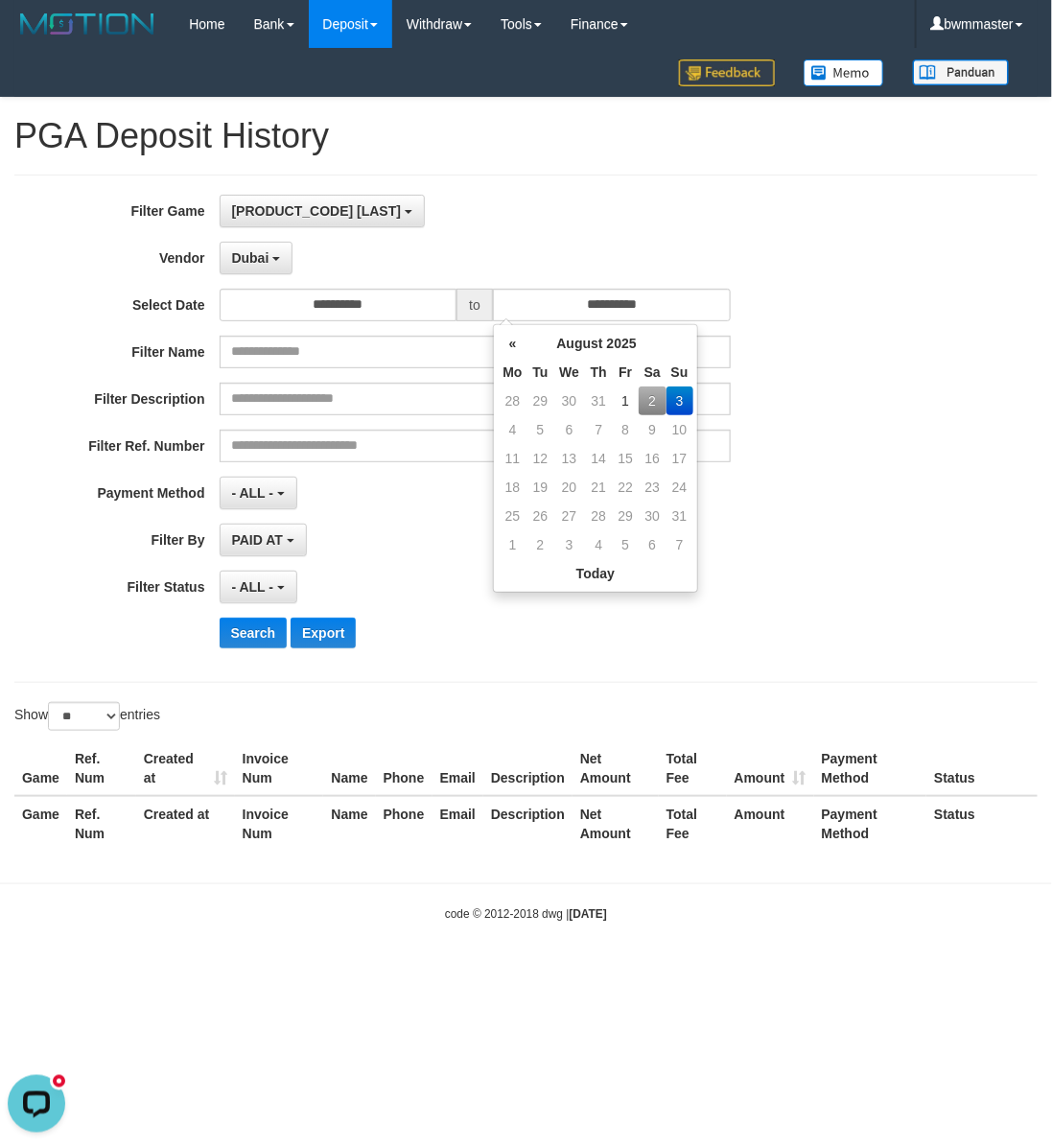 click on "2" at bounding box center (652, 401) 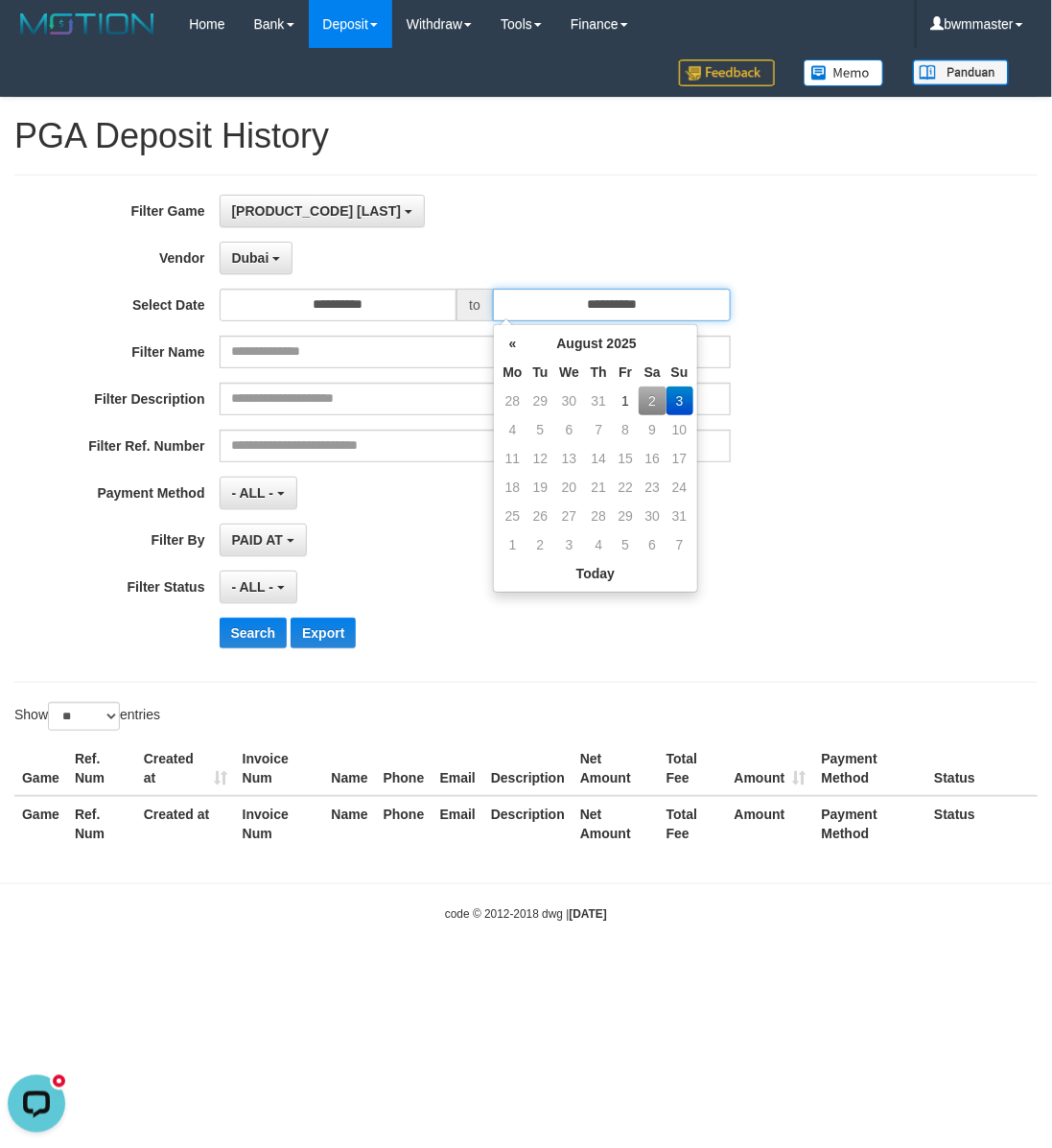 type on "**********" 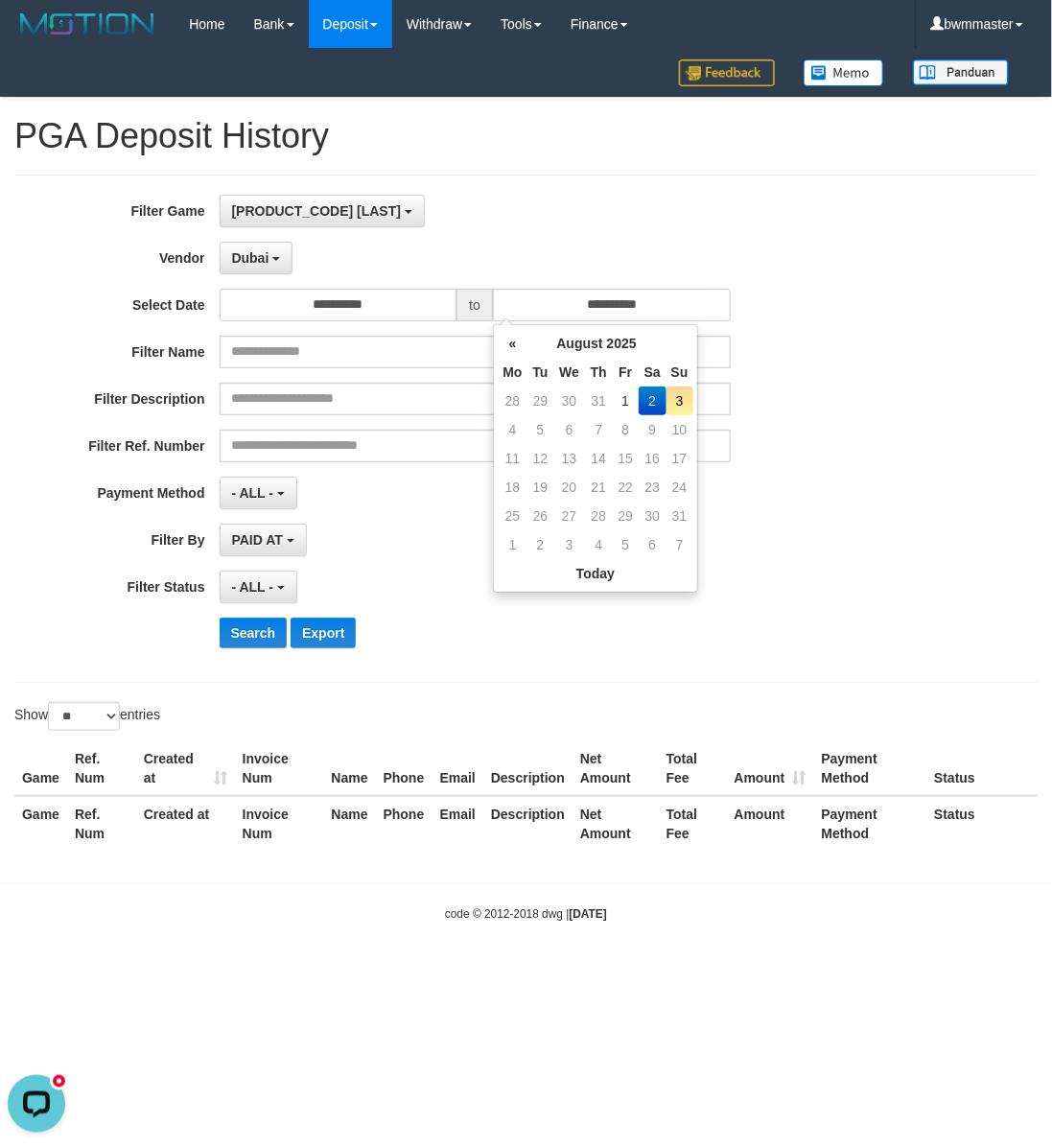click on "Filter Name" at bounding box center (438, 352) 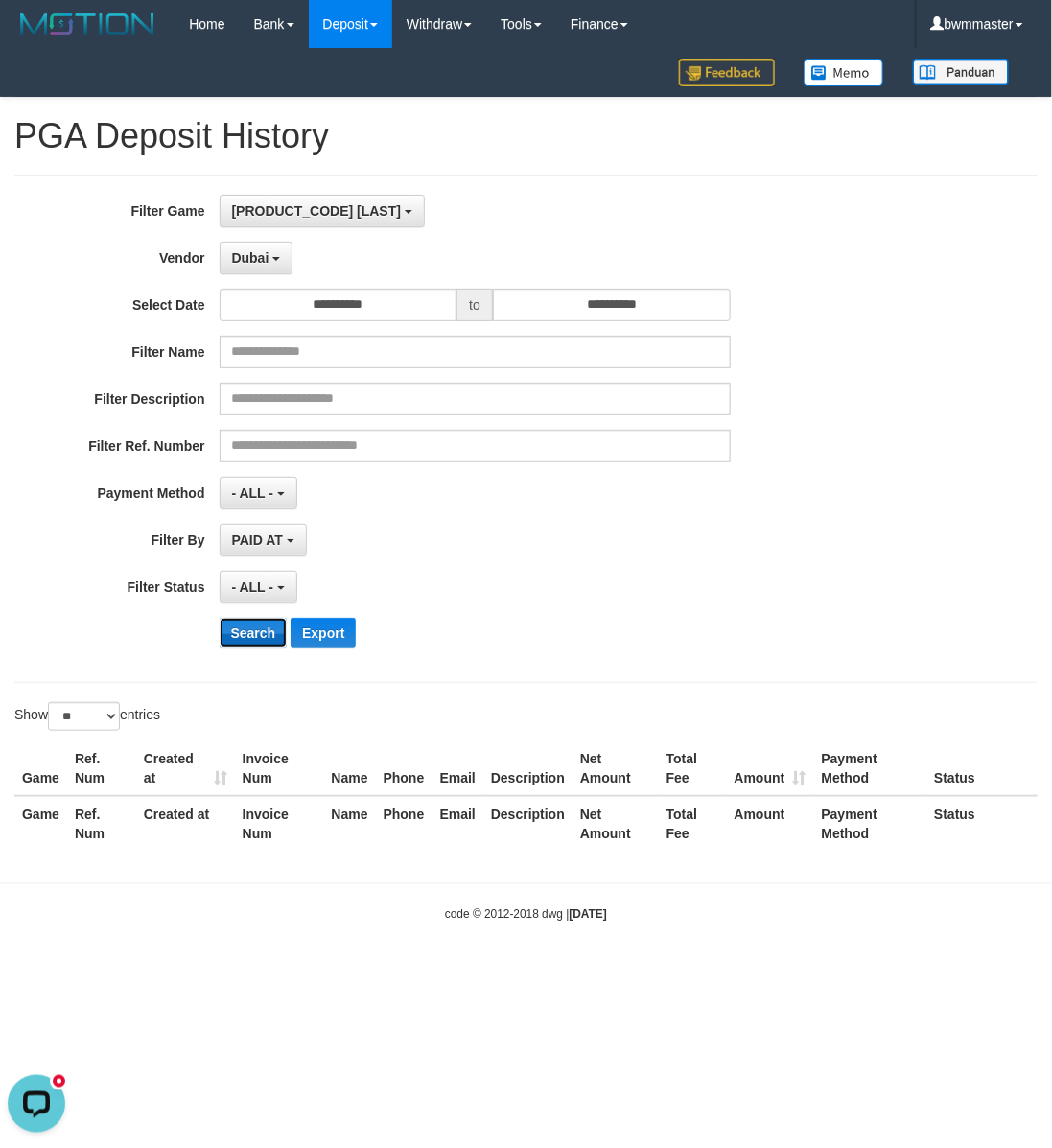 click on "Search" at bounding box center [253, 633] 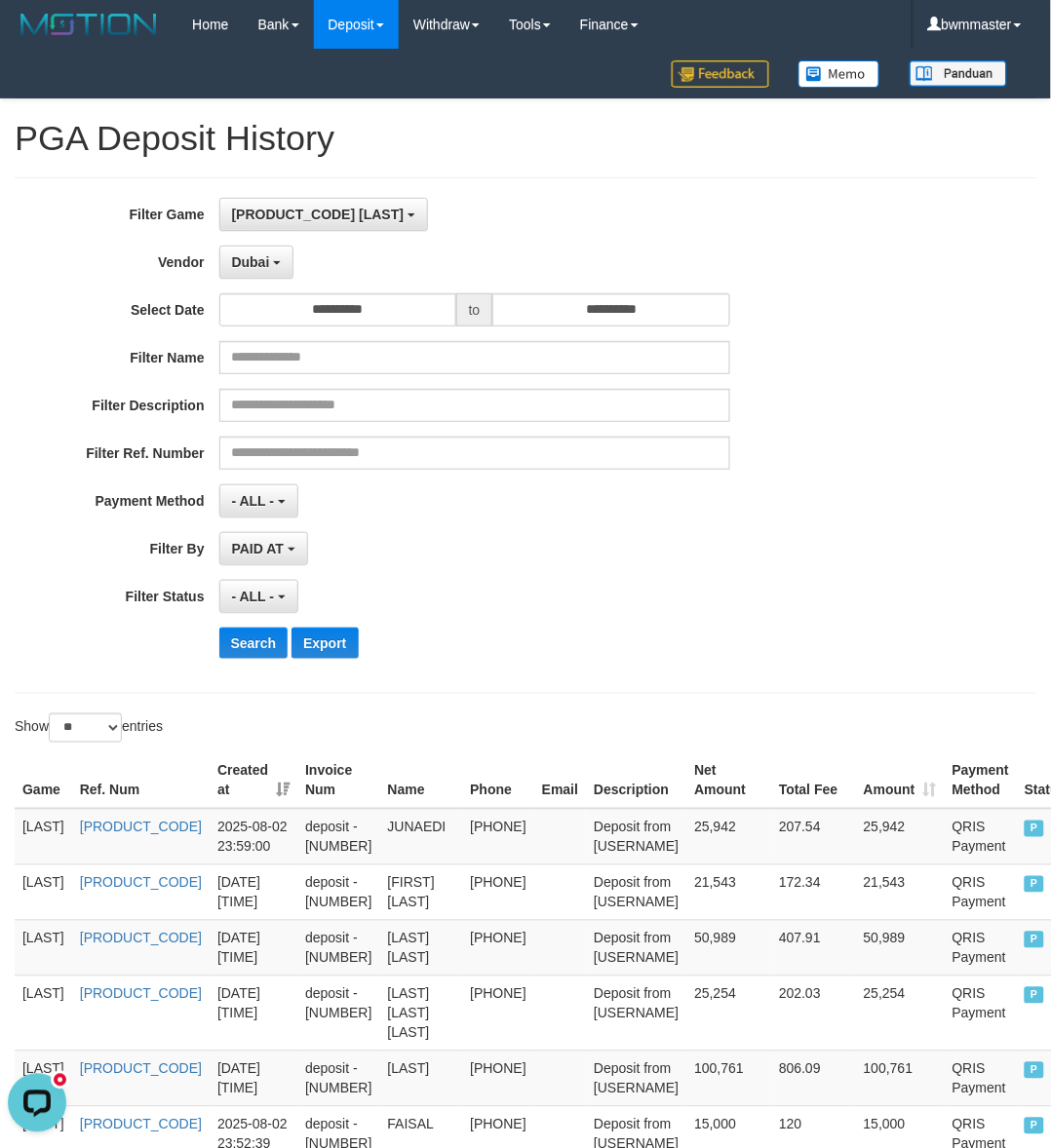 click on "PAID AT
PAID AT
CREATED AT" at bounding box center [475, 549] 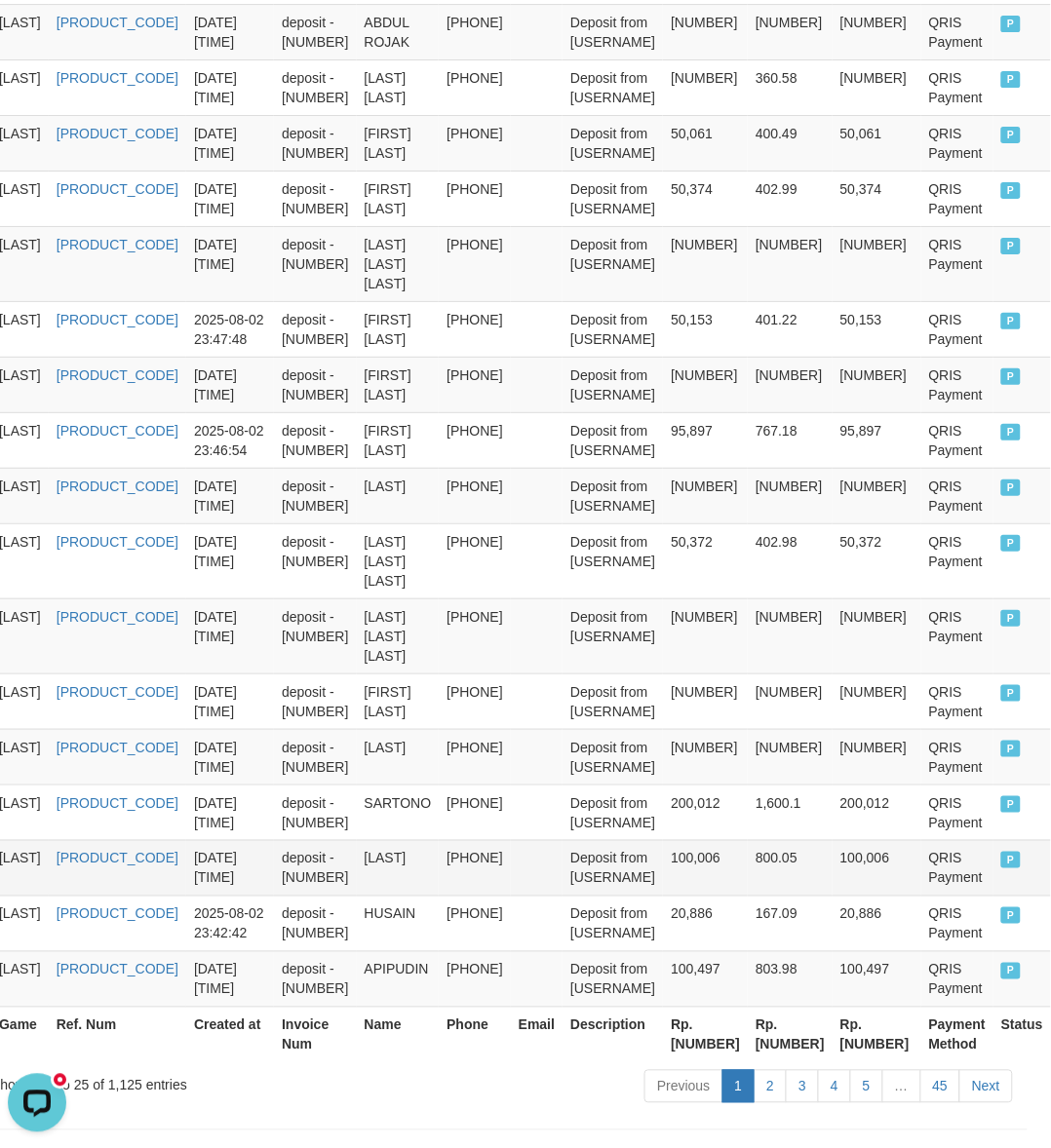 scroll, scrollTop: 1269, scrollLeft: 320, axis: both 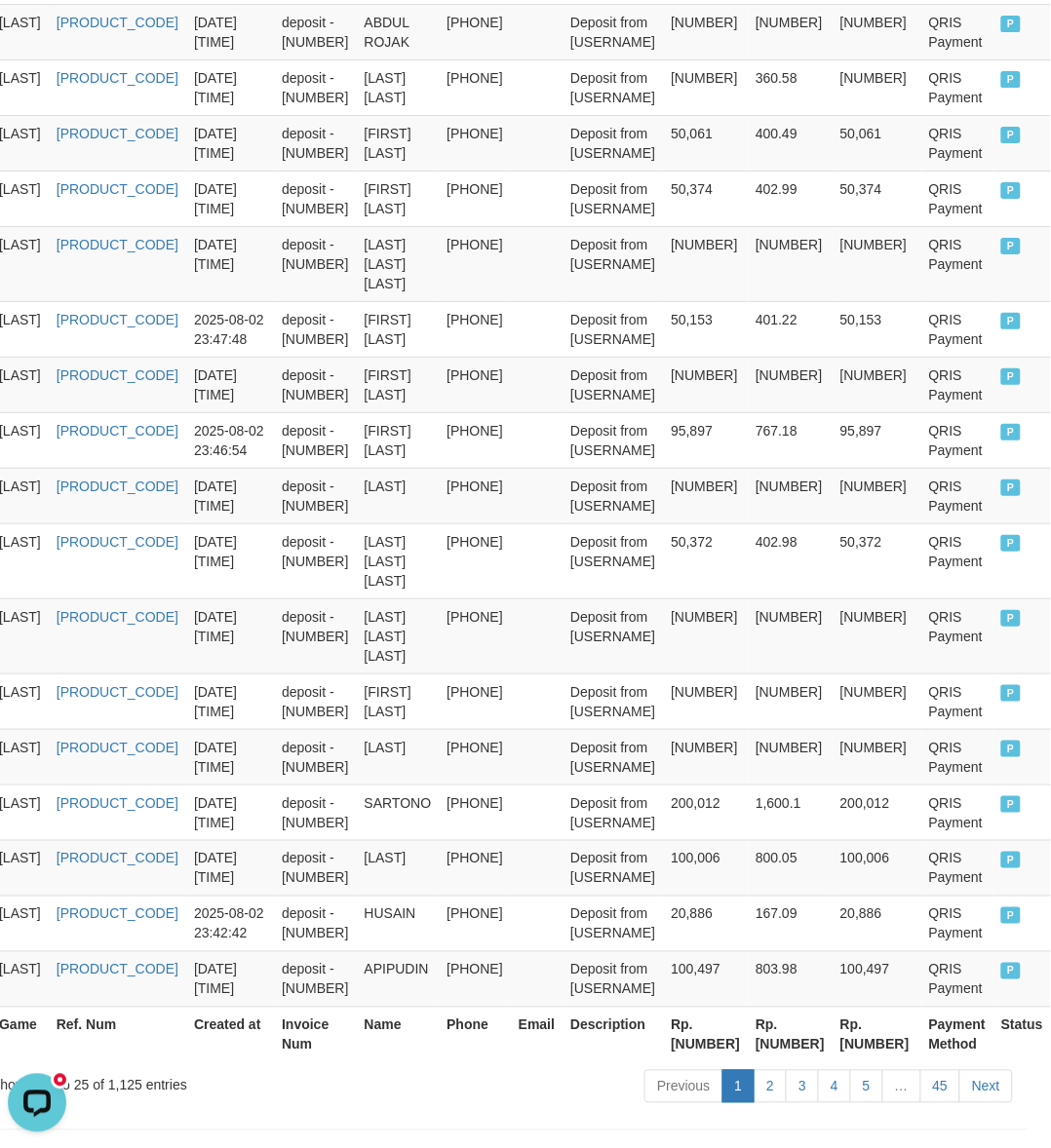 click on "Rp. [NUMBER]" at bounding box center [705, 1034] 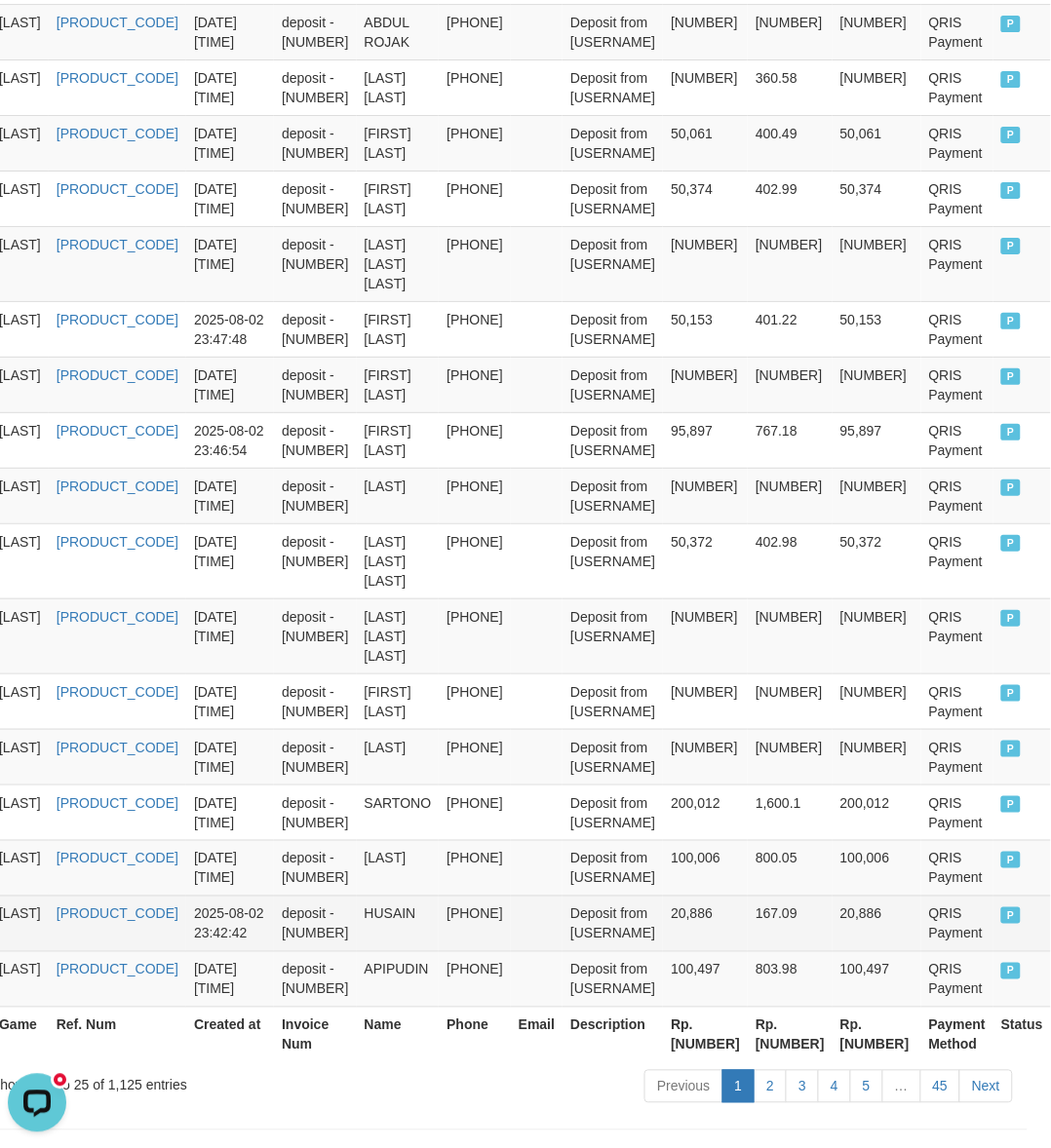 copy on "[NUMBER]" 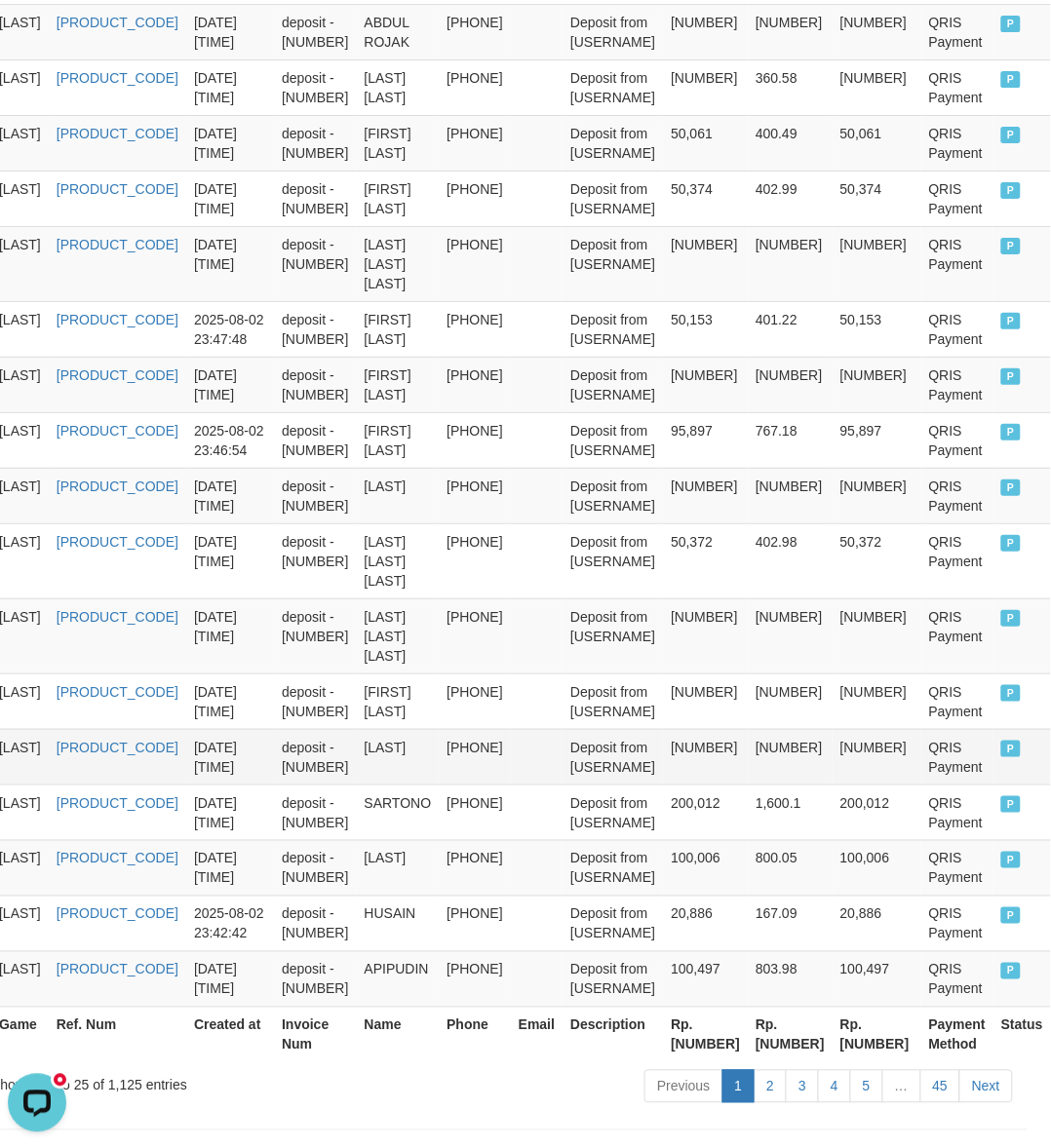 scroll, scrollTop: 1269, scrollLeft: 0, axis: vertical 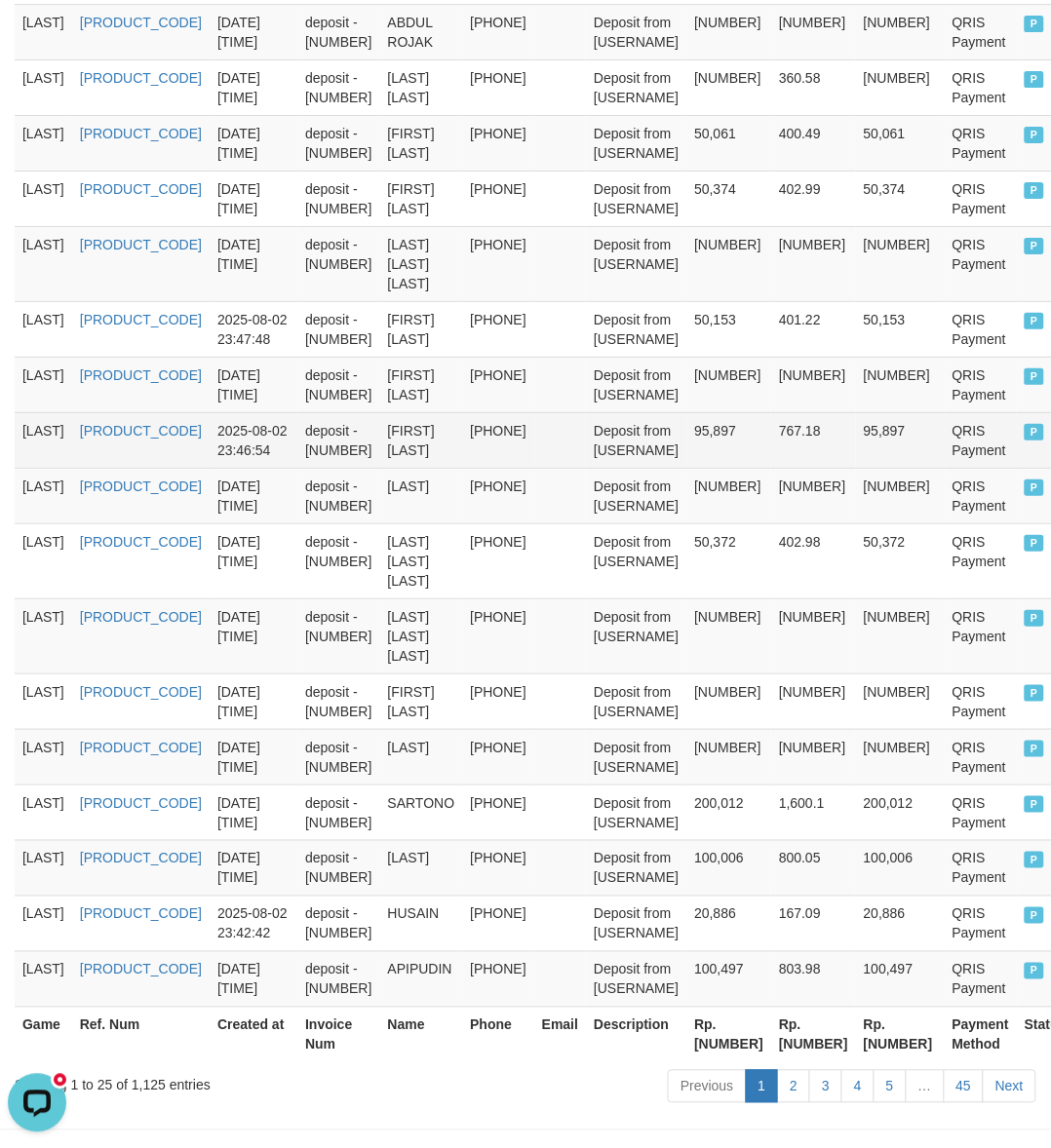 click on "[FIRST] [LAST]" at bounding box center [421, 440] 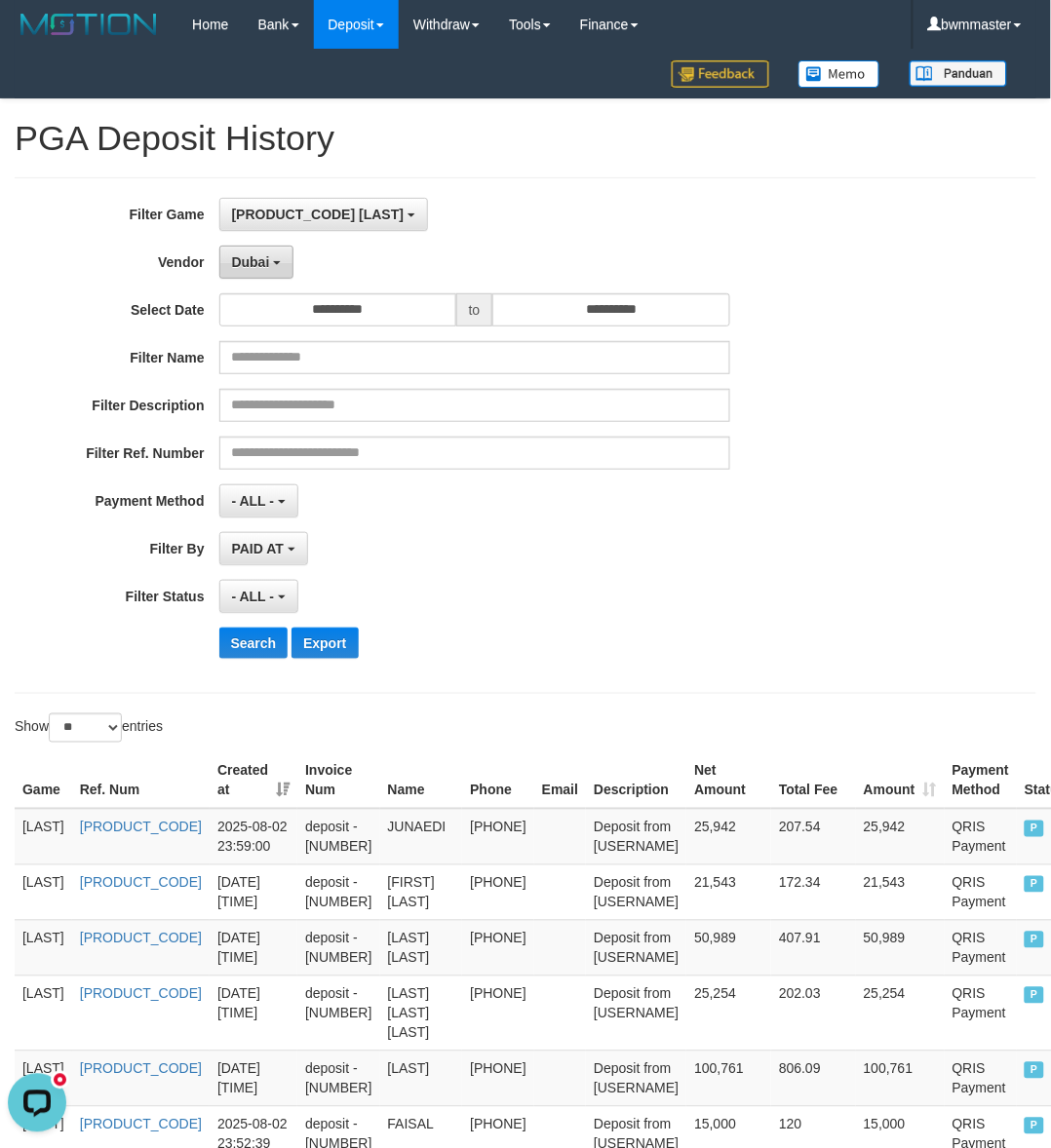 click on "Dubai" at bounding box center [251, 262] 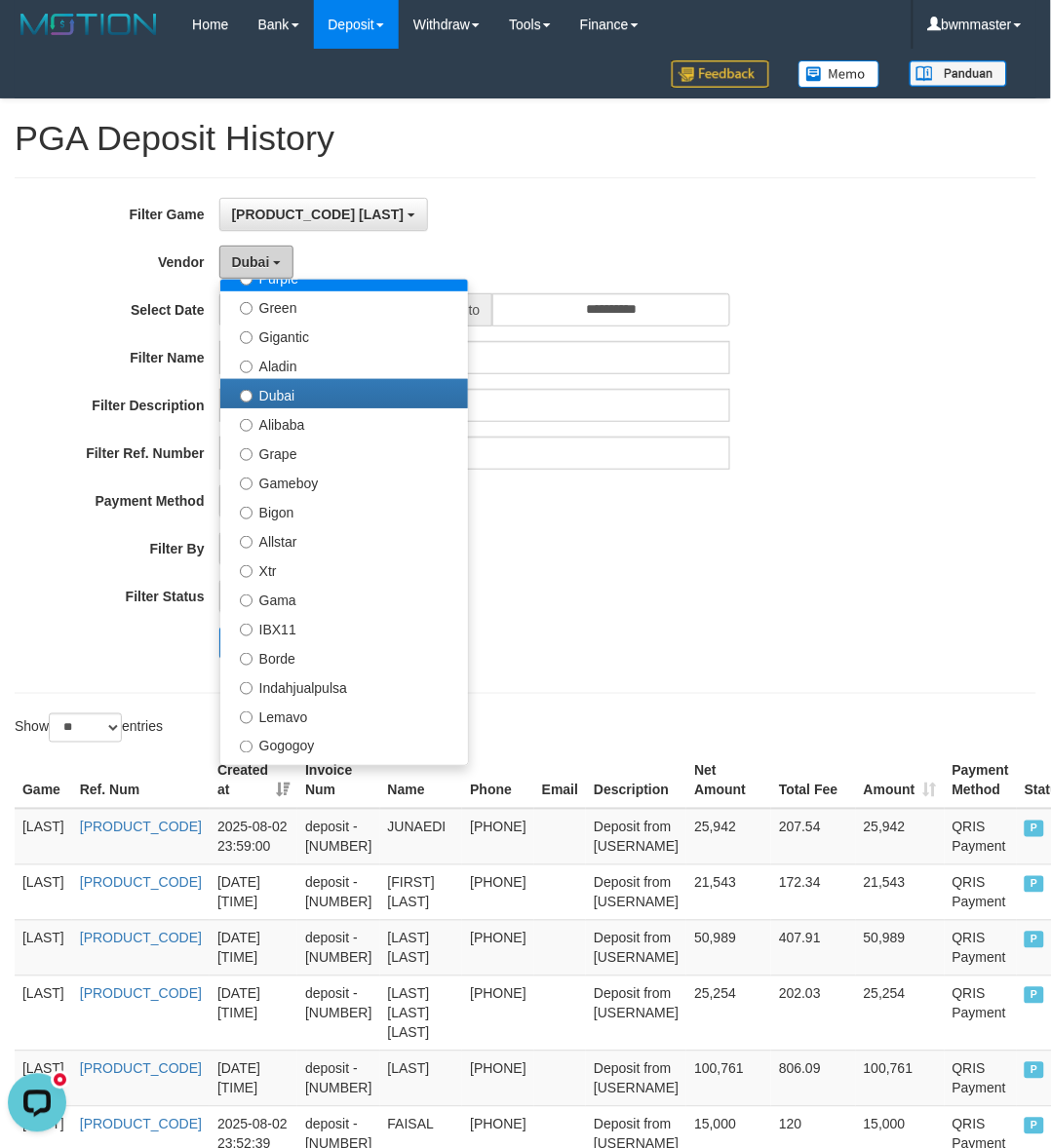 scroll, scrollTop: 244, scrollLeft: 0, axis: vertical 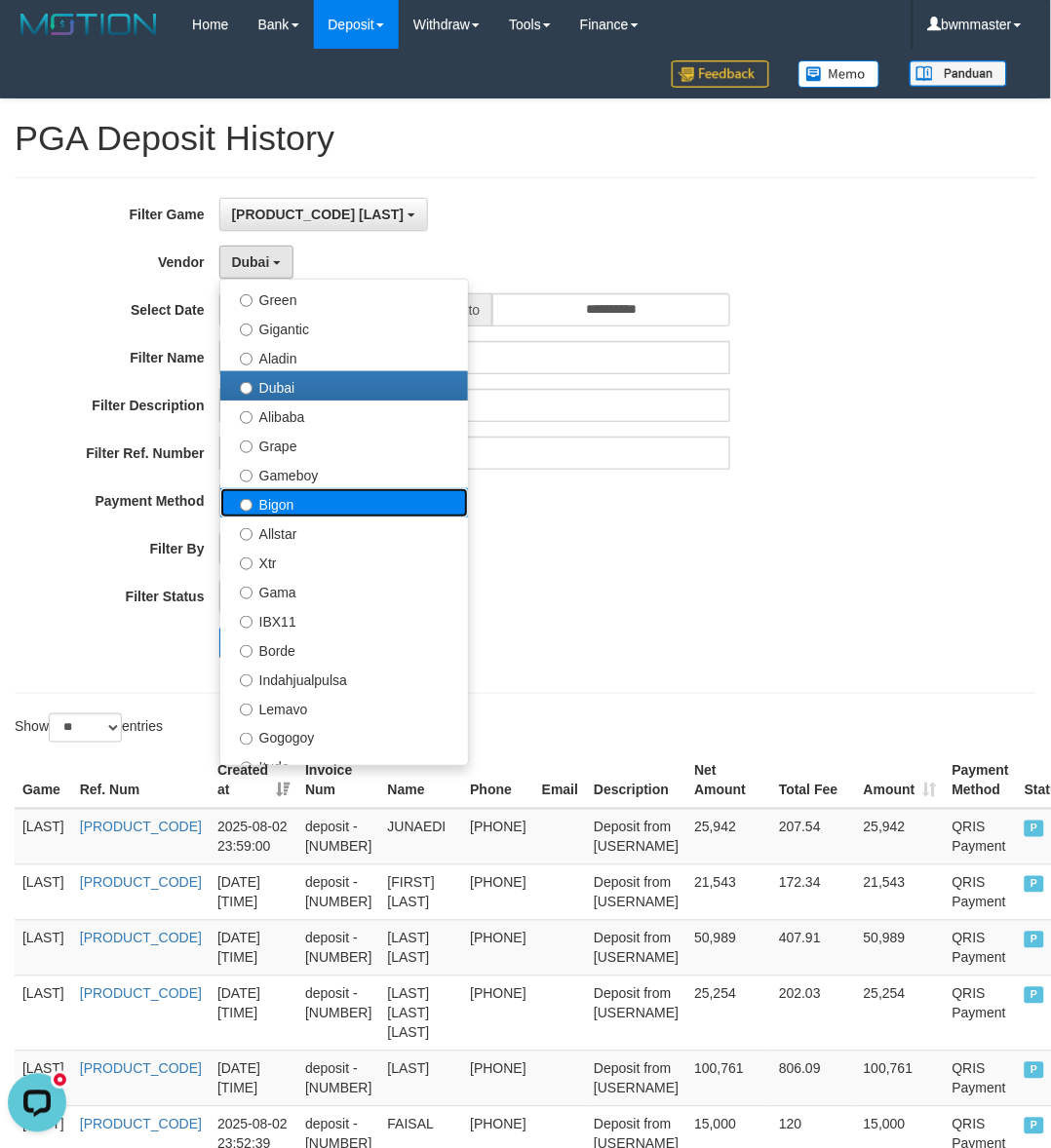 click on "Bigon" at bounding box center (344, 503) 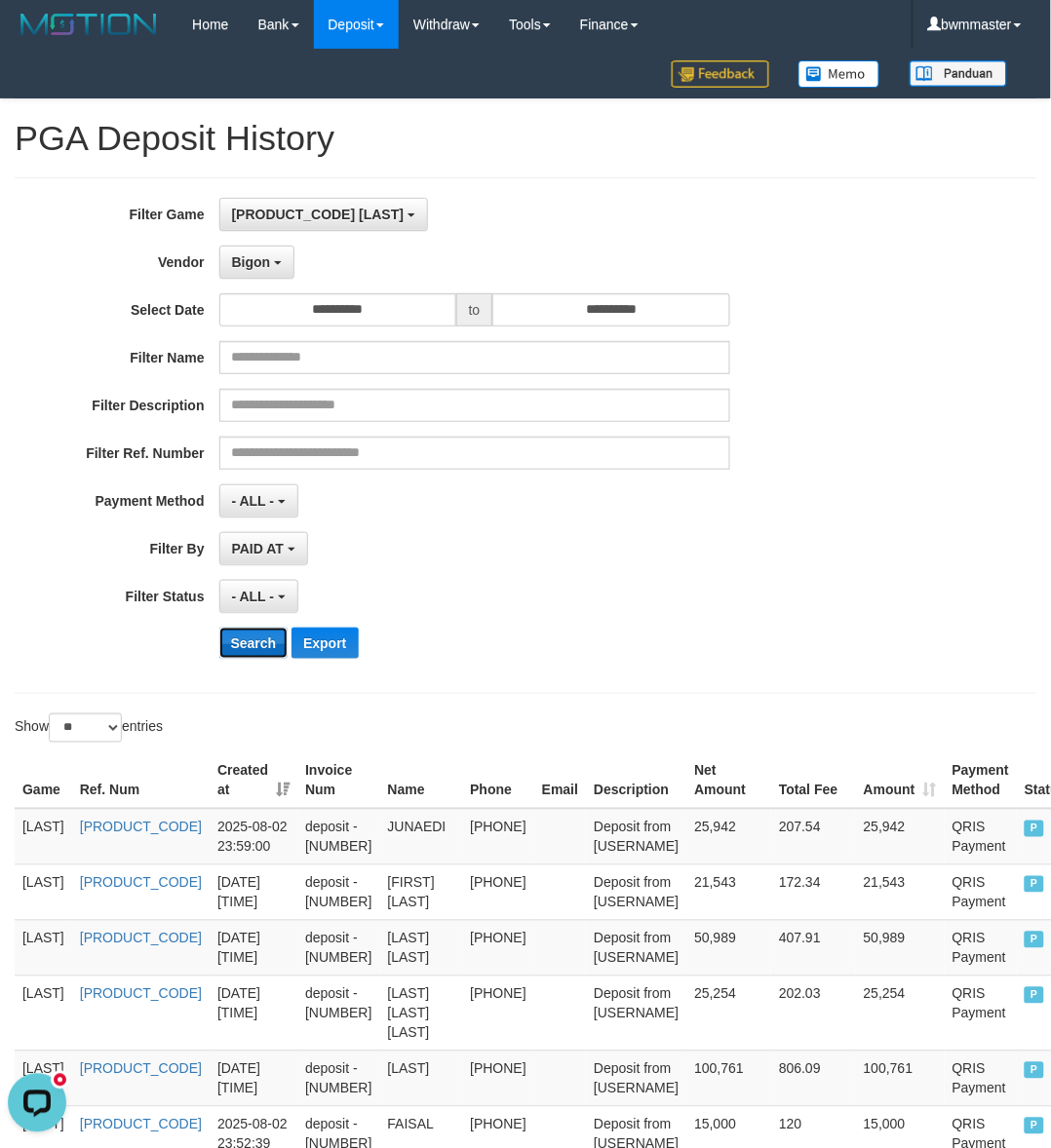 click on "Search" at bounding box center (253, 643) 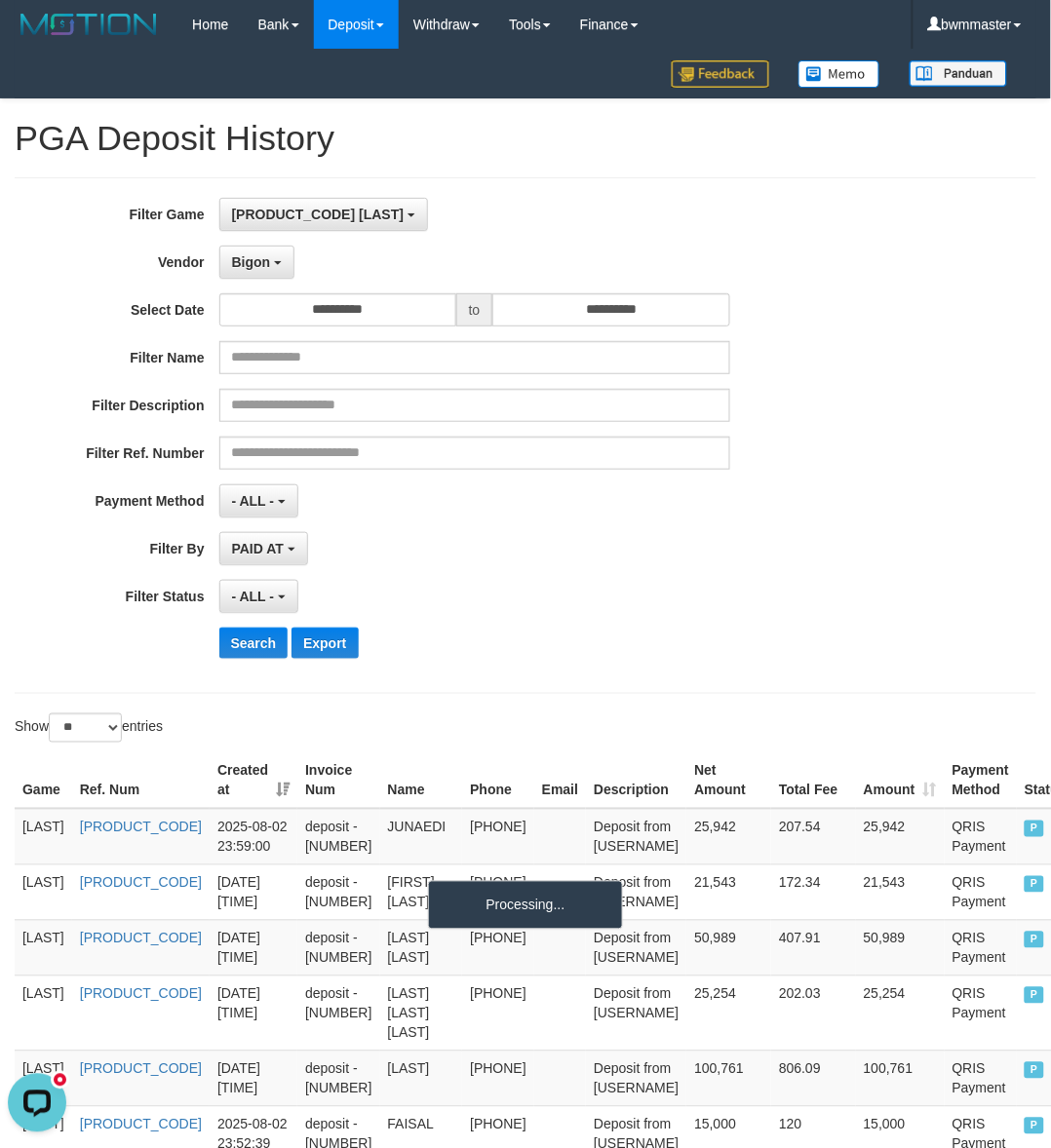 click on "**********" at bounding box center [438, 436] 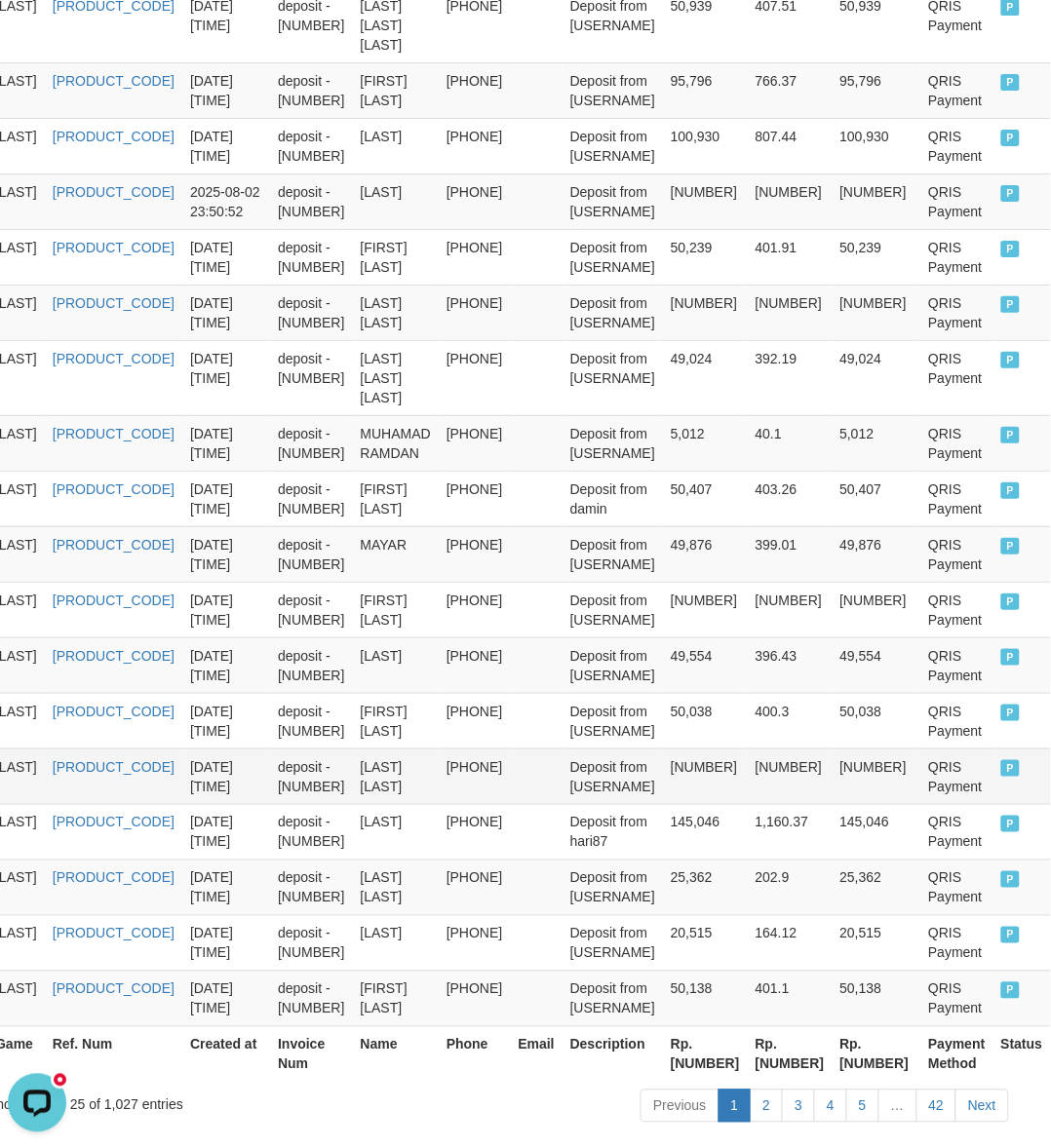 scroll, scrollTop: 1308, scrollLeft: 255, axis: both 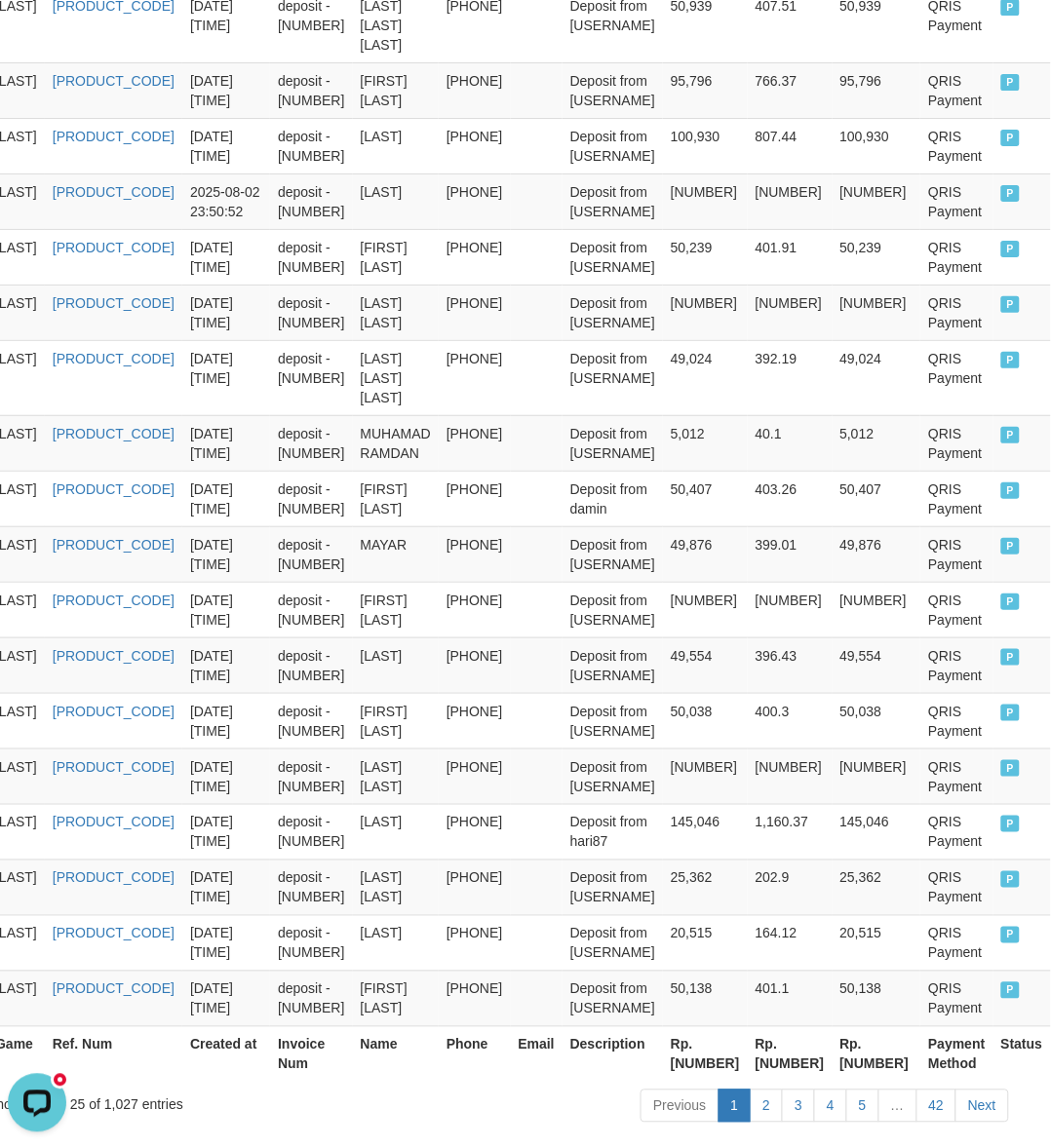 click on "Rp. [NUMBER]" at bounding box center (705, 1053) 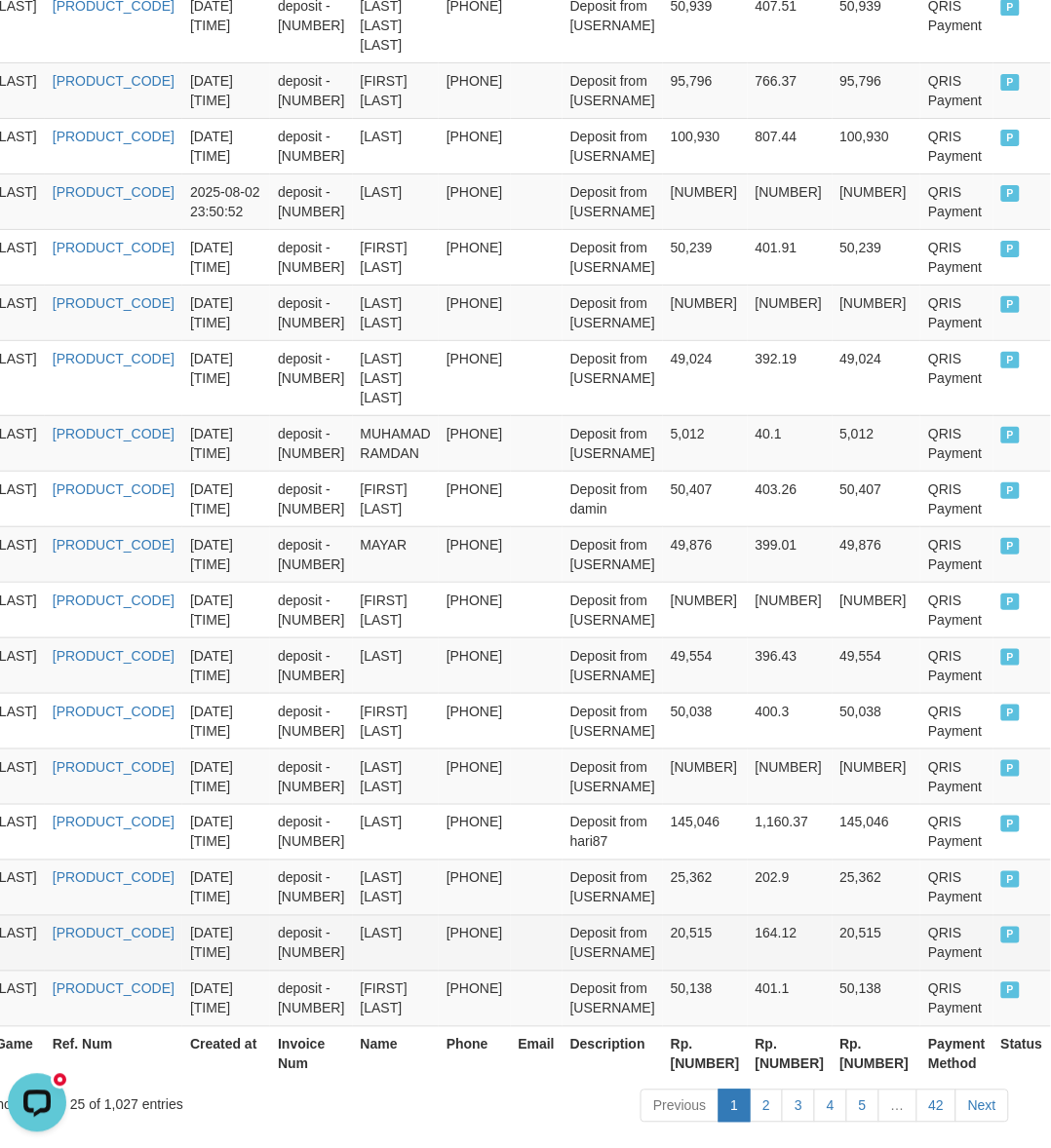 copy on "[NUMBER]" 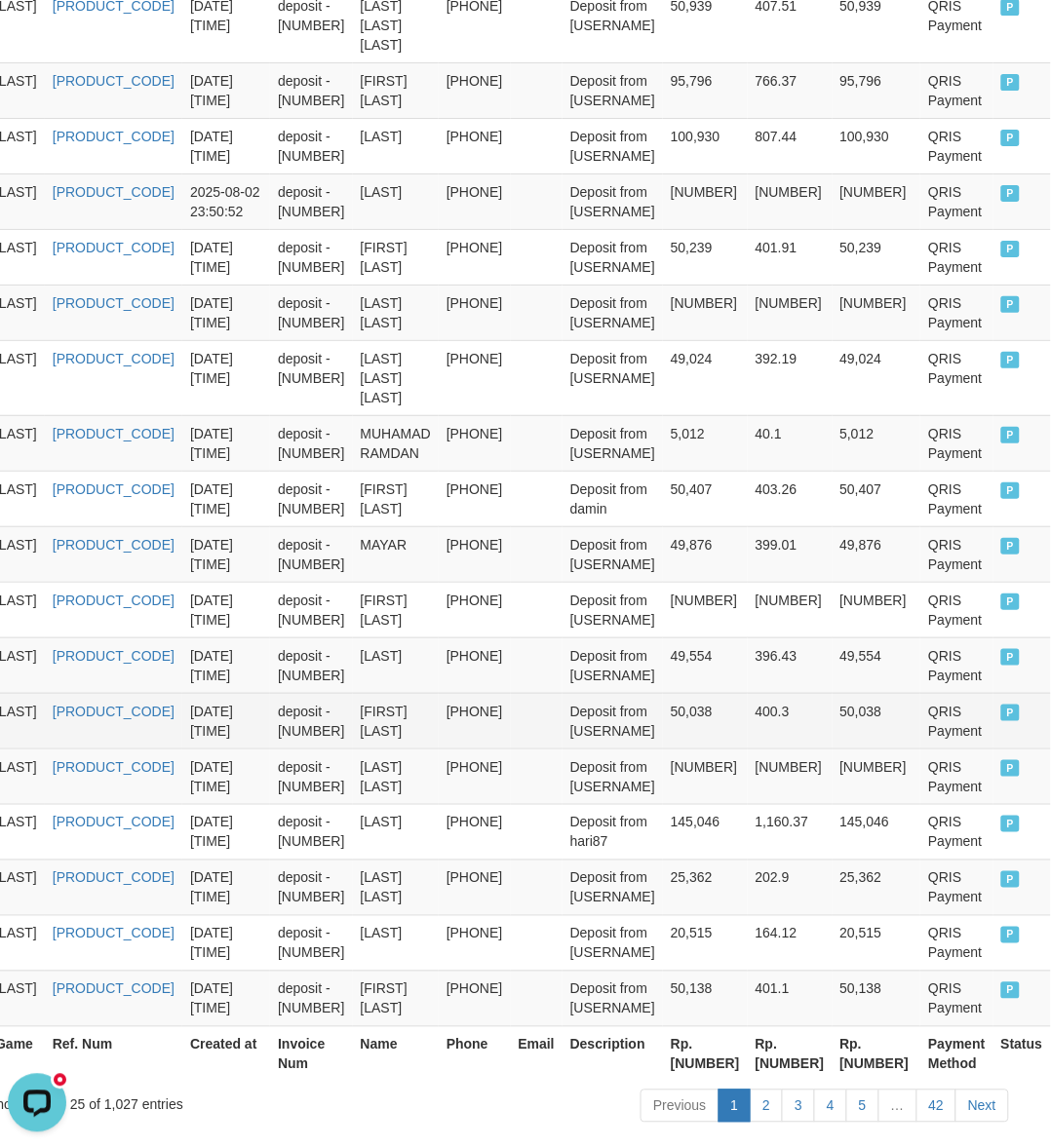 scroll, scrollTop: 1308, scrollLeft: 0, axis: vertical 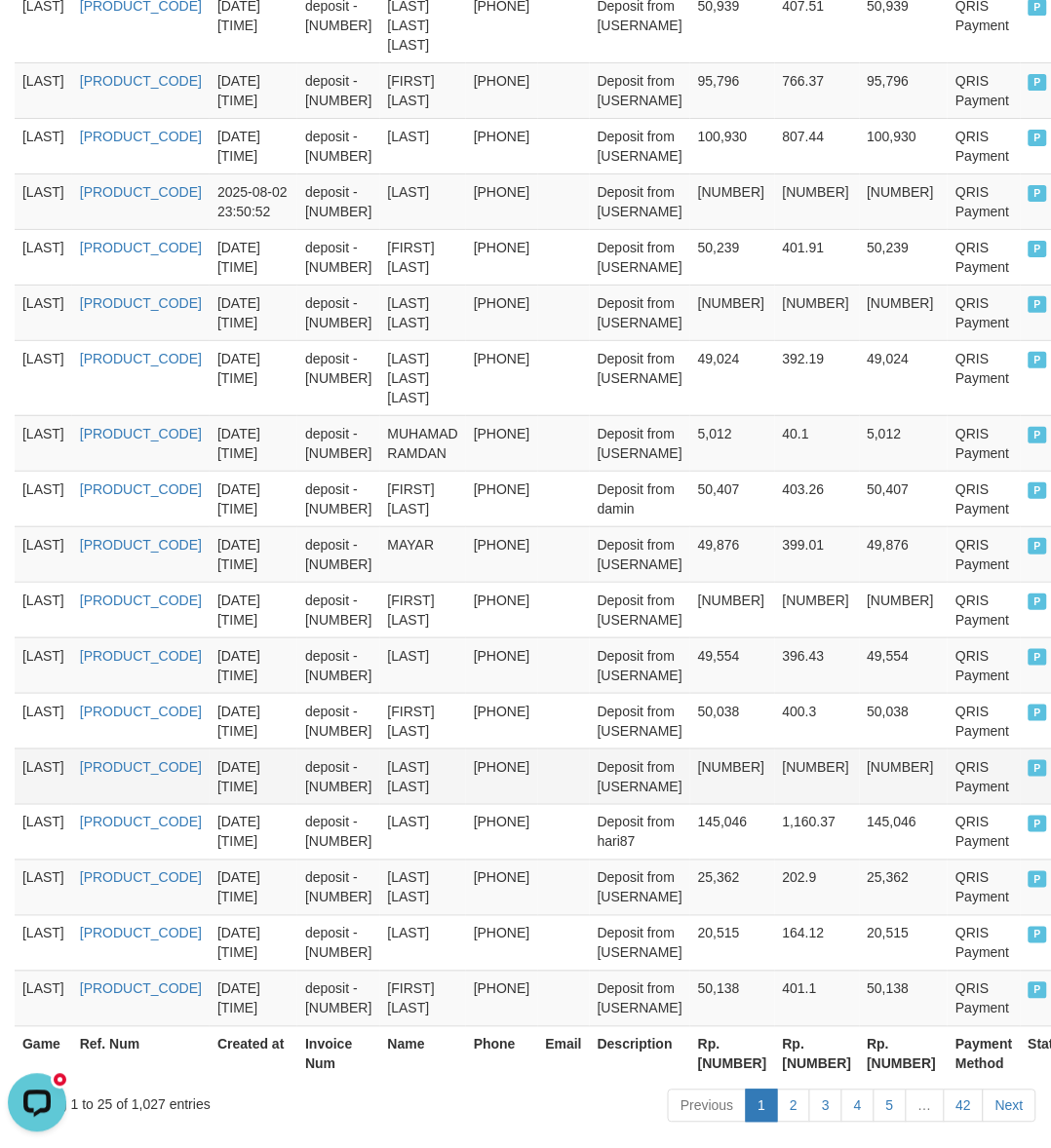 click on "[DATE] [TIME]" at bounding box center [253, 776] 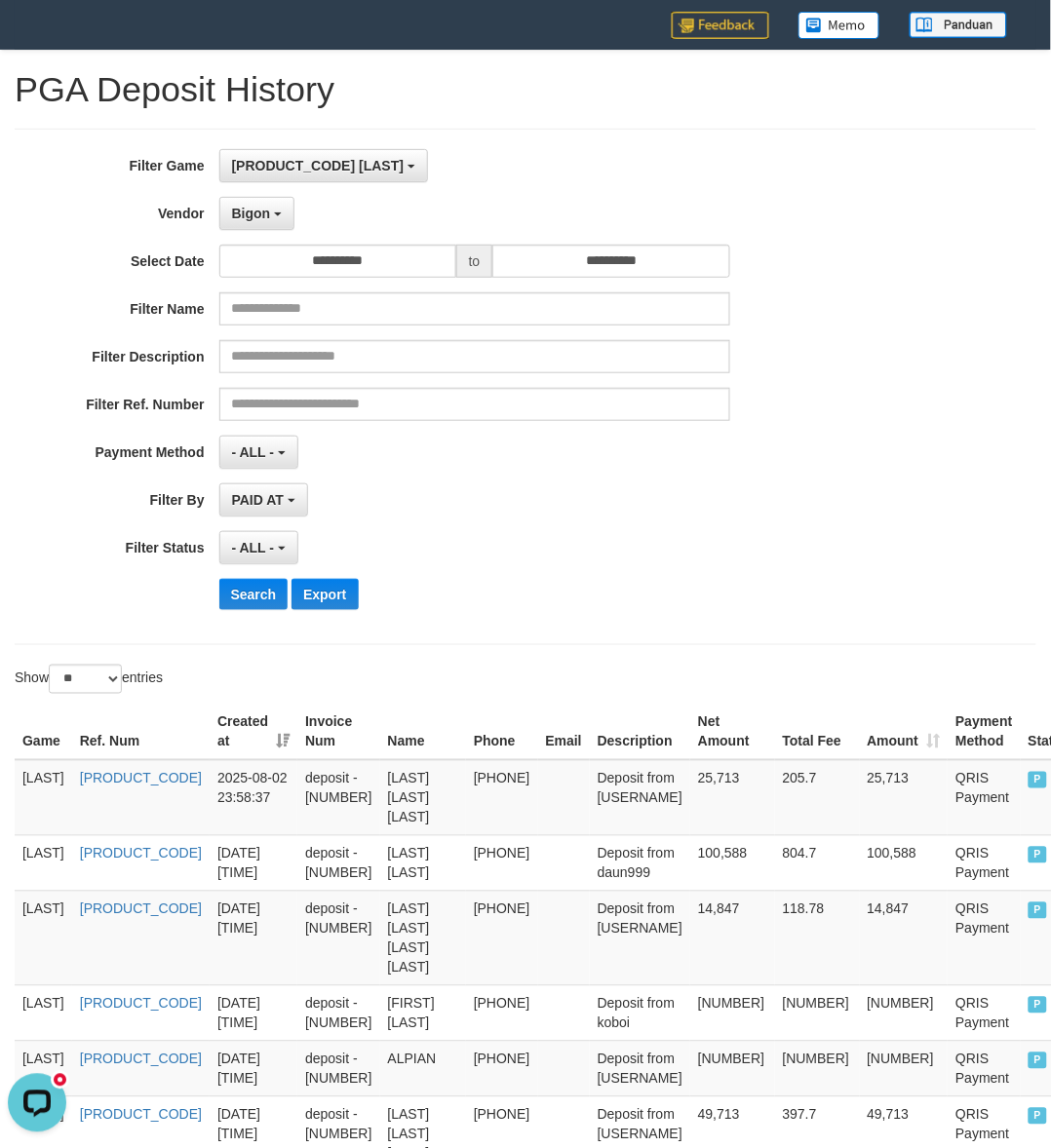 scroll, scrollTop: 0, scrollLeft: 0, axis: both 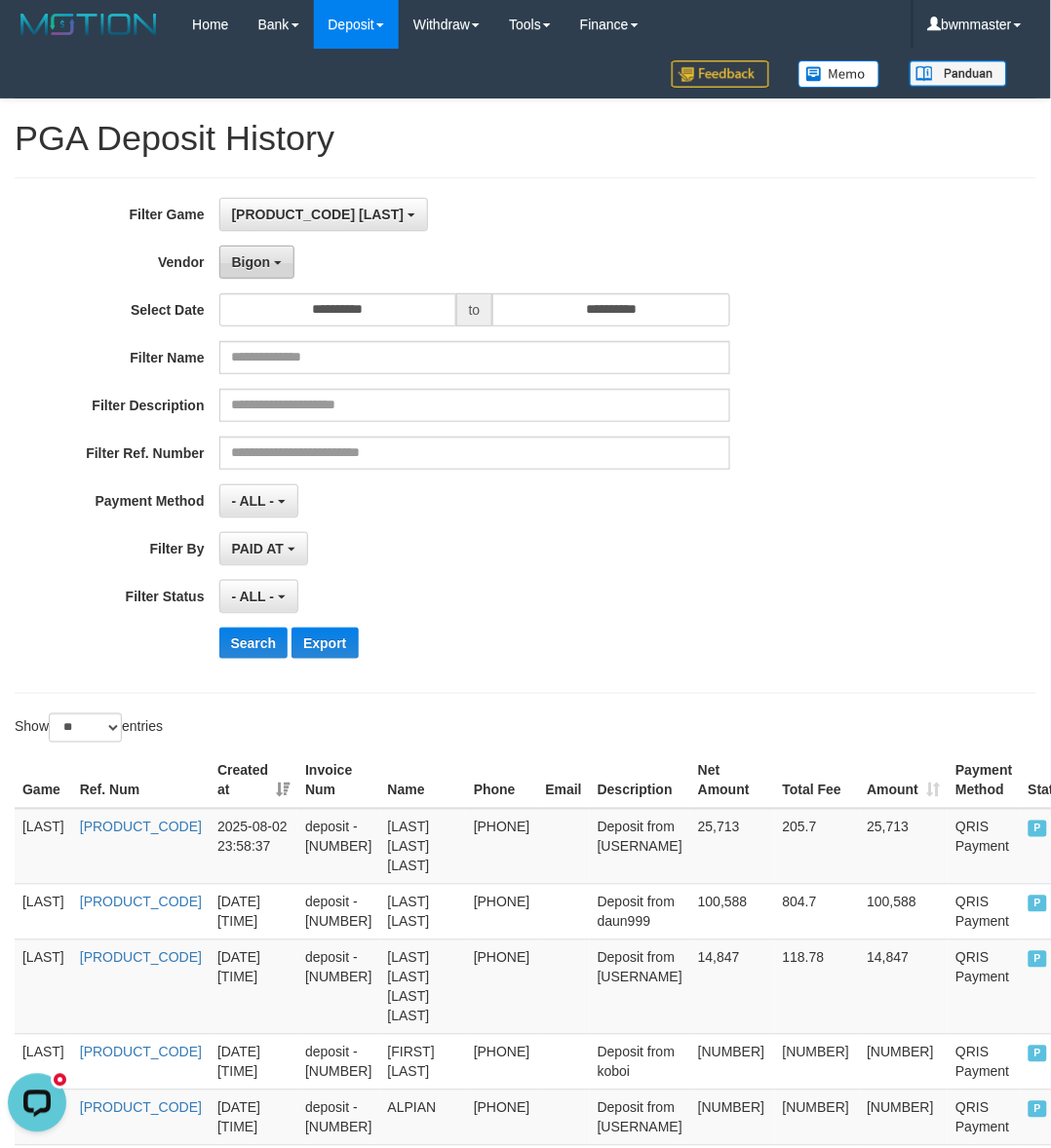click on "Bigon" at bounding box center (252, 262) 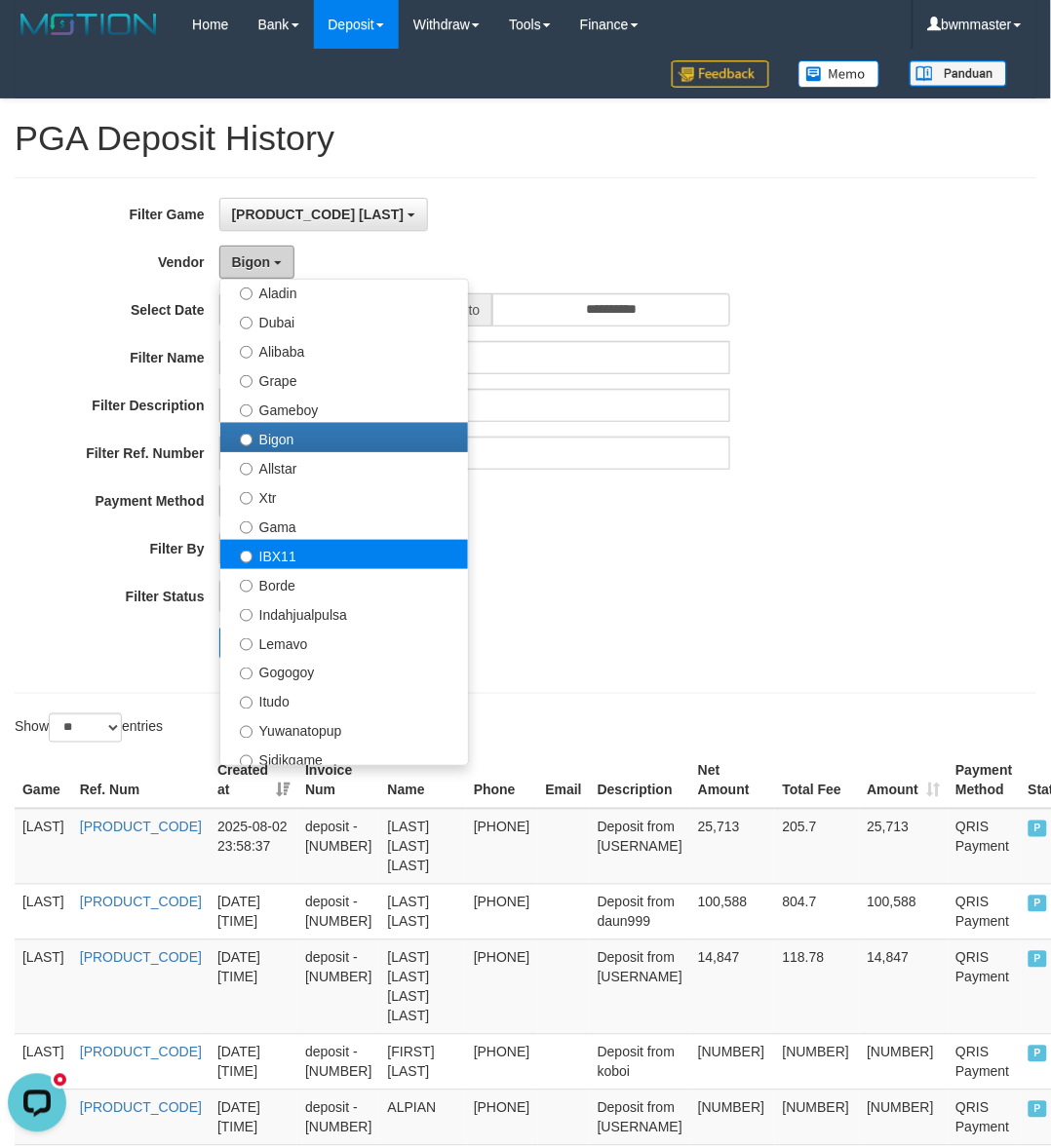 scroll, scrollTop: 365, scrollLeft: 0, axis: vertical 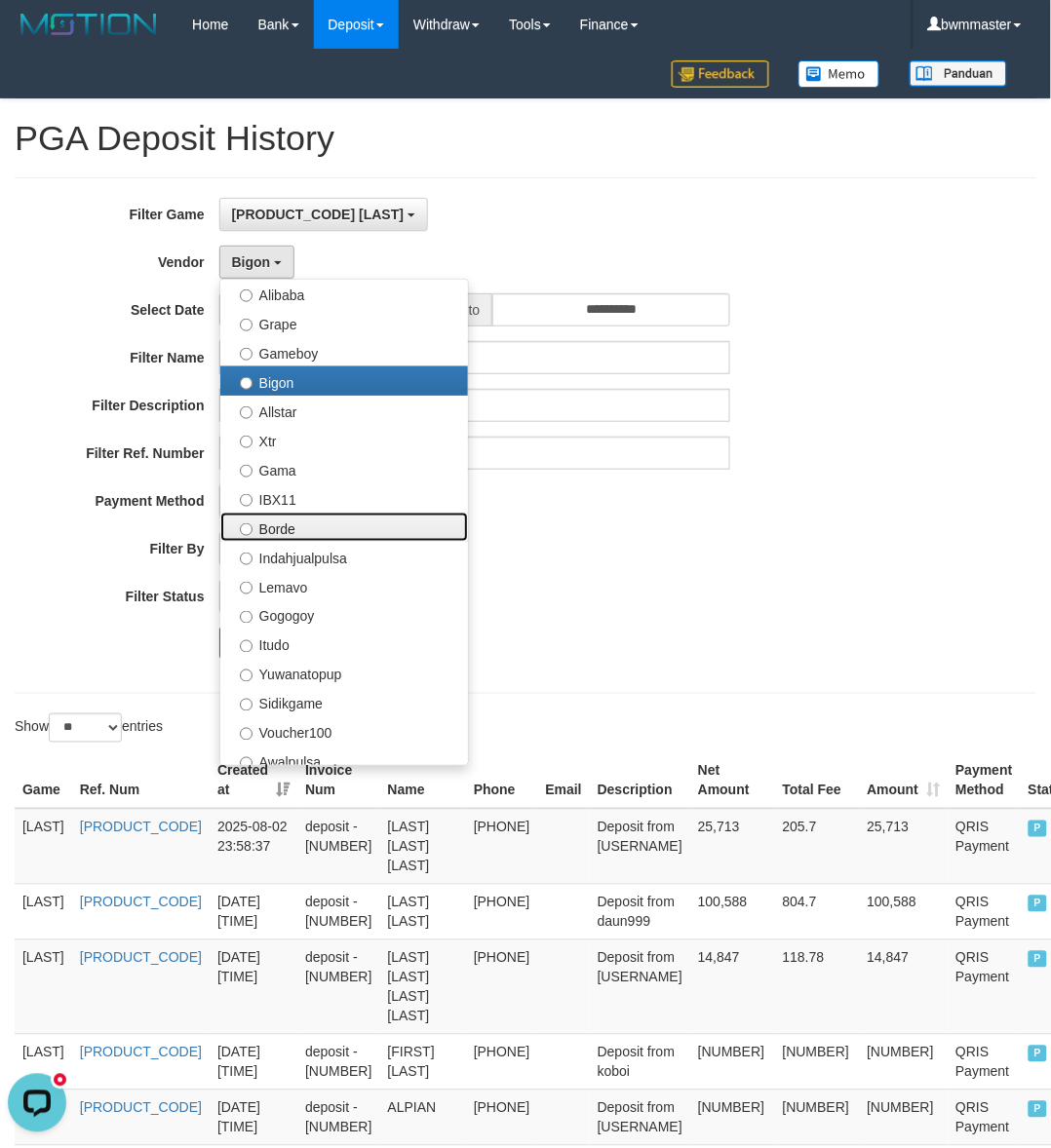 click on "Borde" at bounding box center (344, 527) 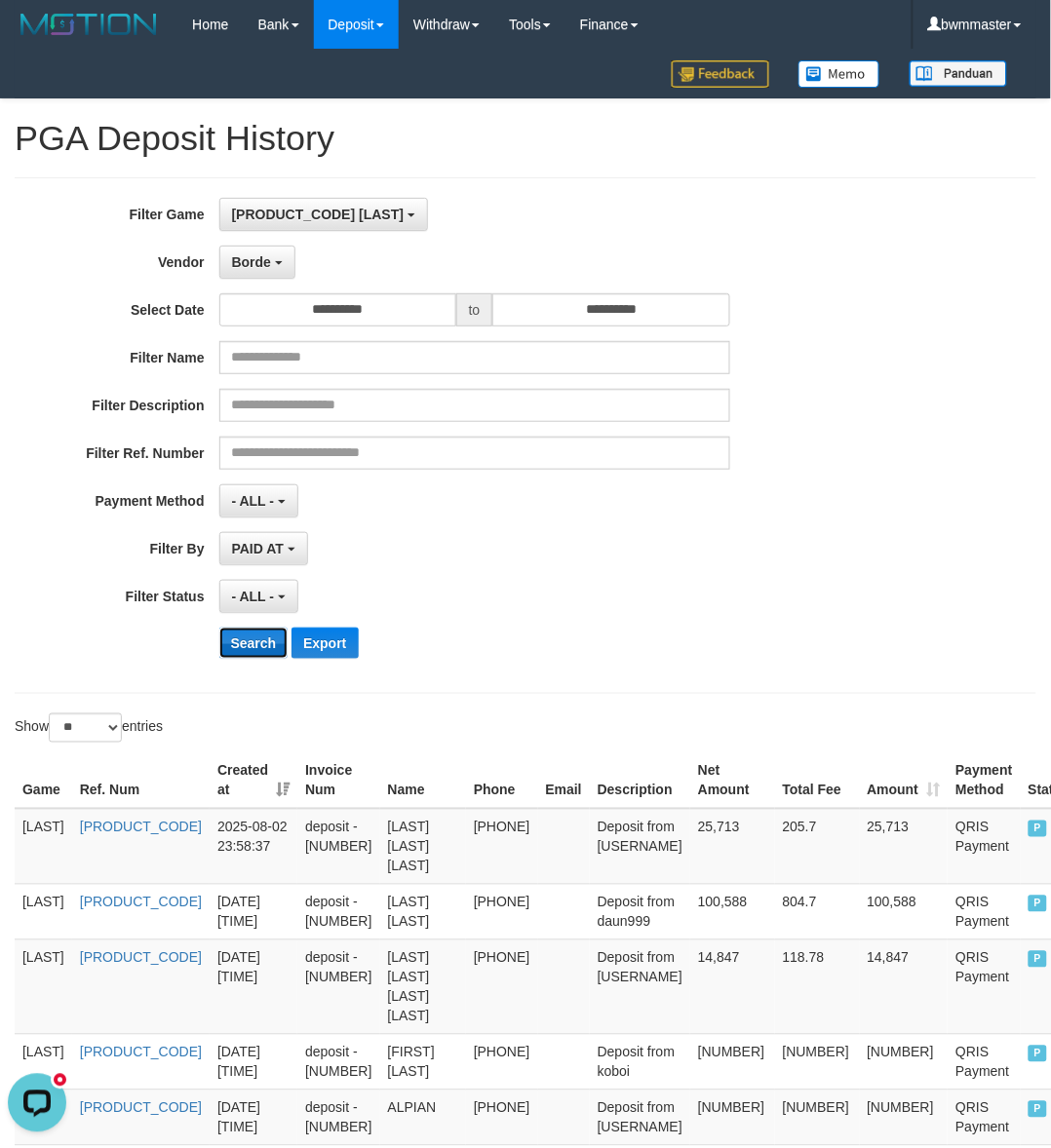 click on "Search" at bounding box center (253, 643) 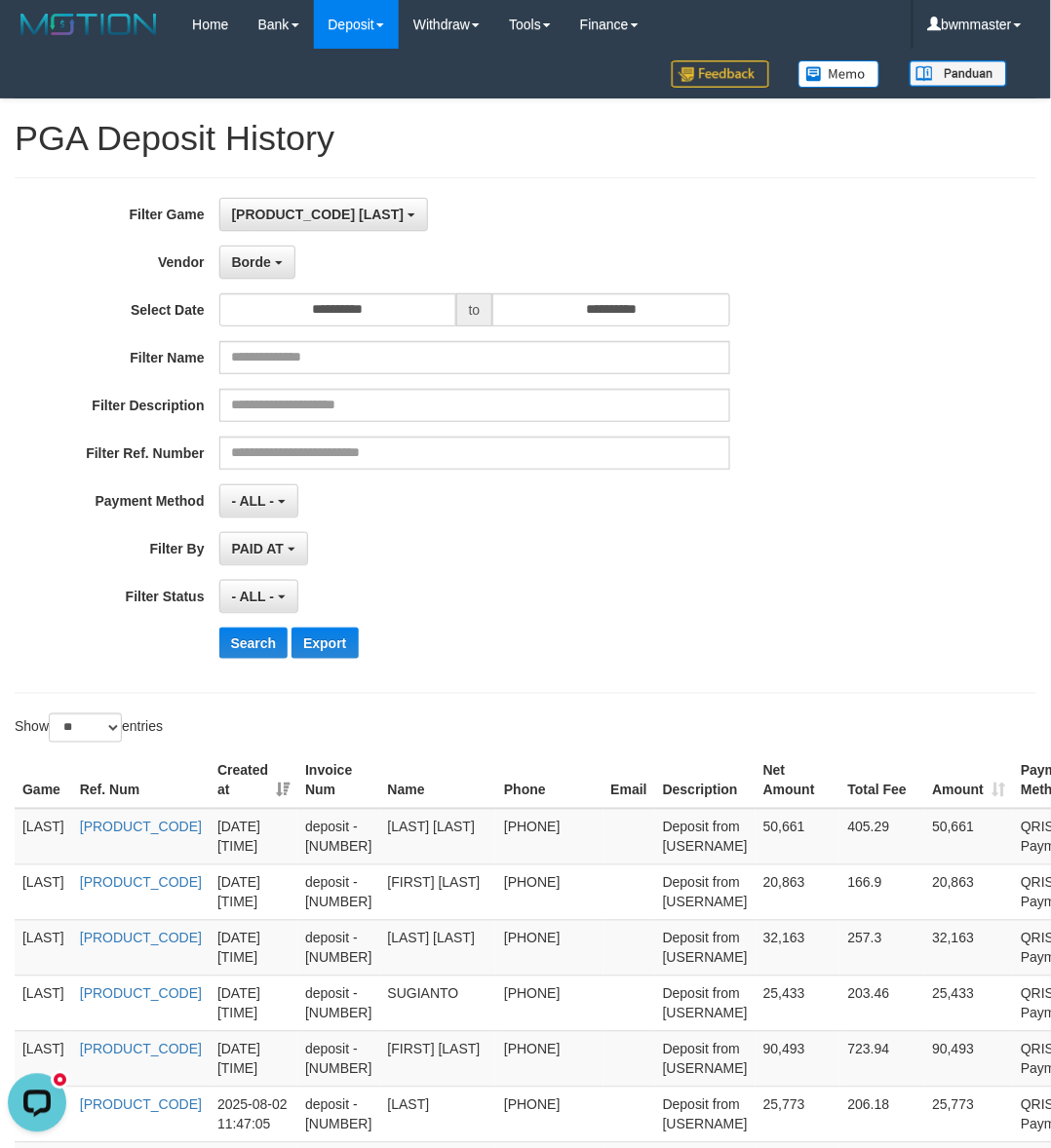 click on "PAID AT
PAID AT
CREATED AT" at bounding box center [475, 549] 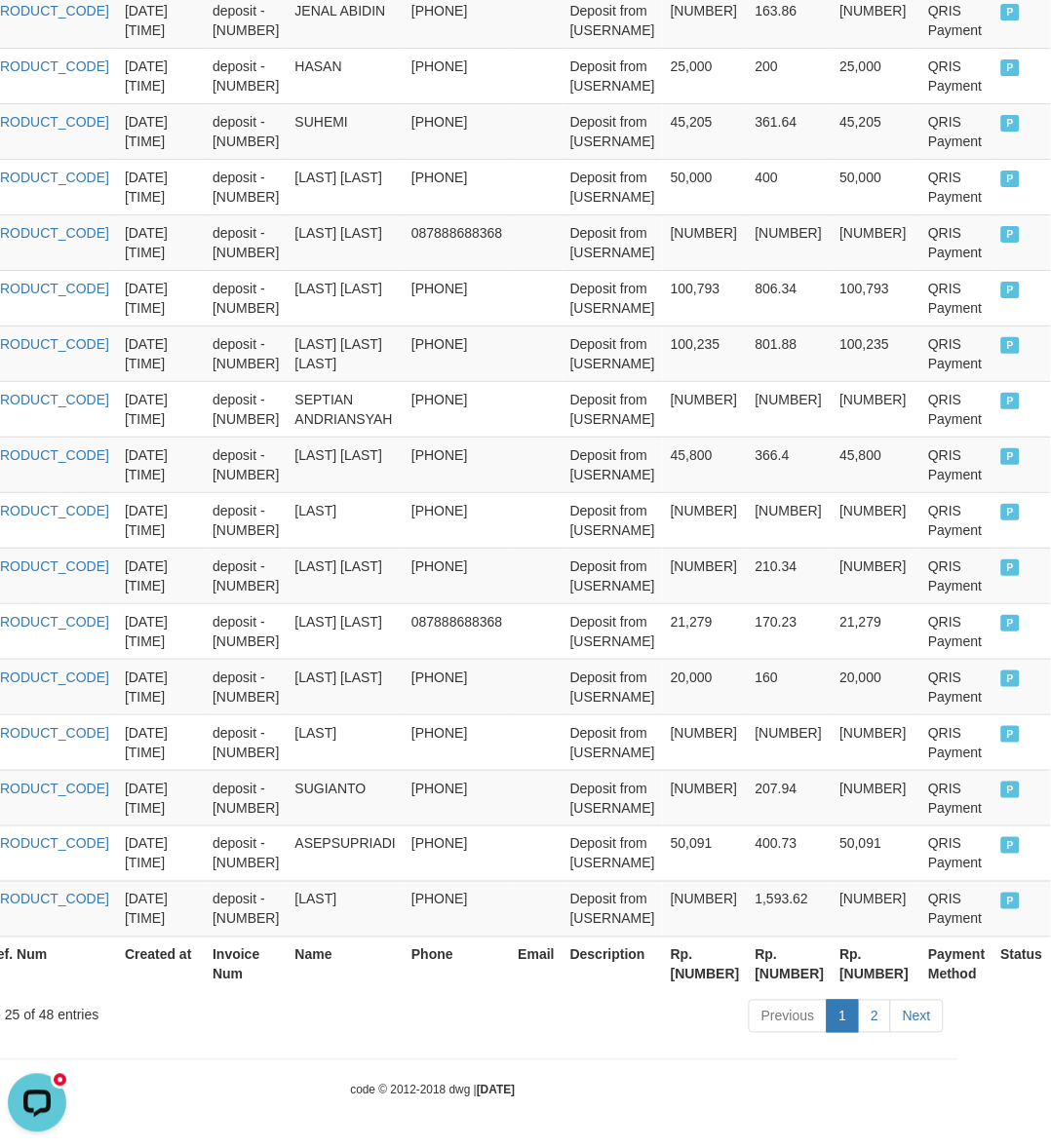 scroll, scrollTop: 1269, scrollLeft: 292, axis: both 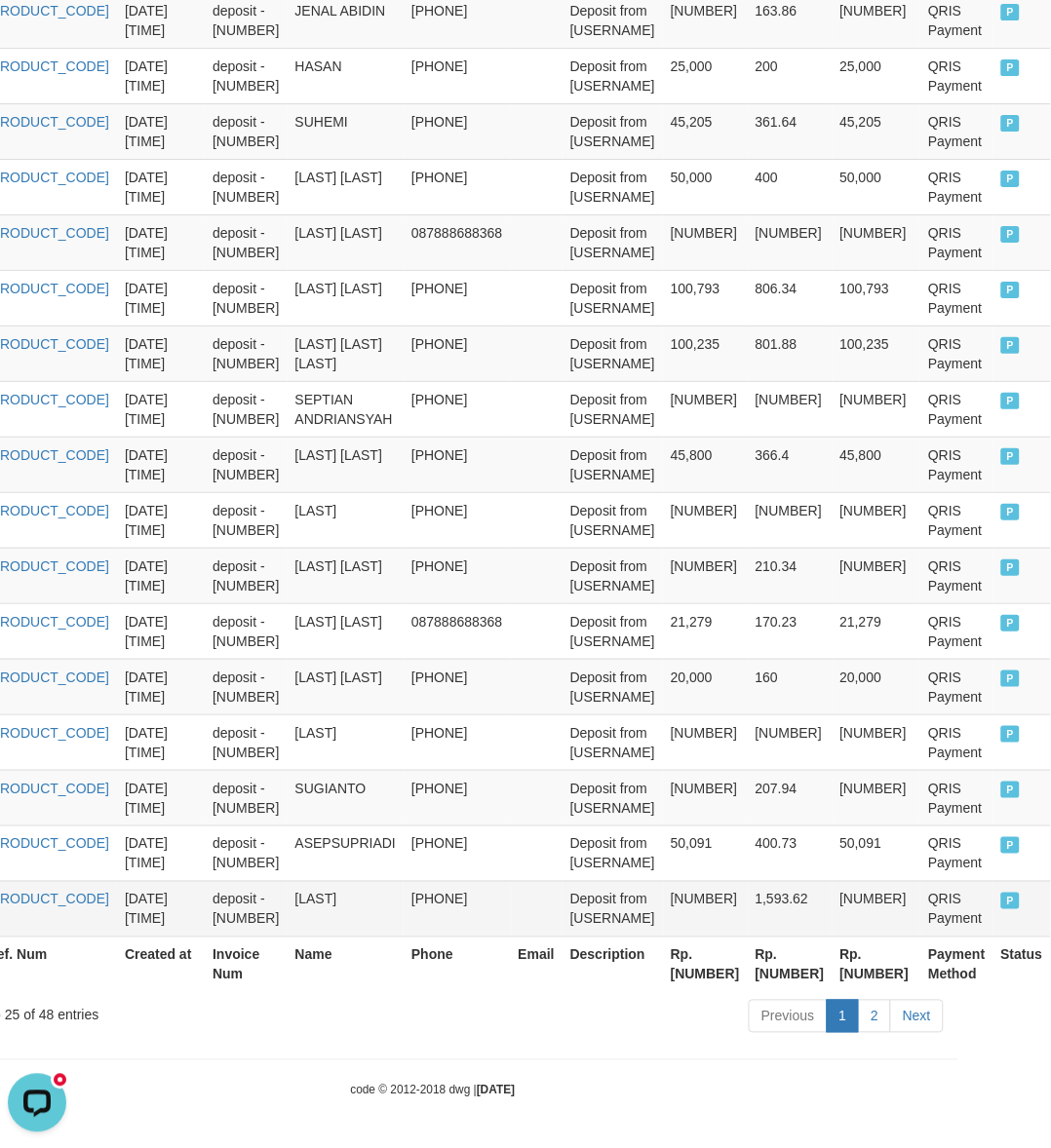 copy on "[NUMBER]" 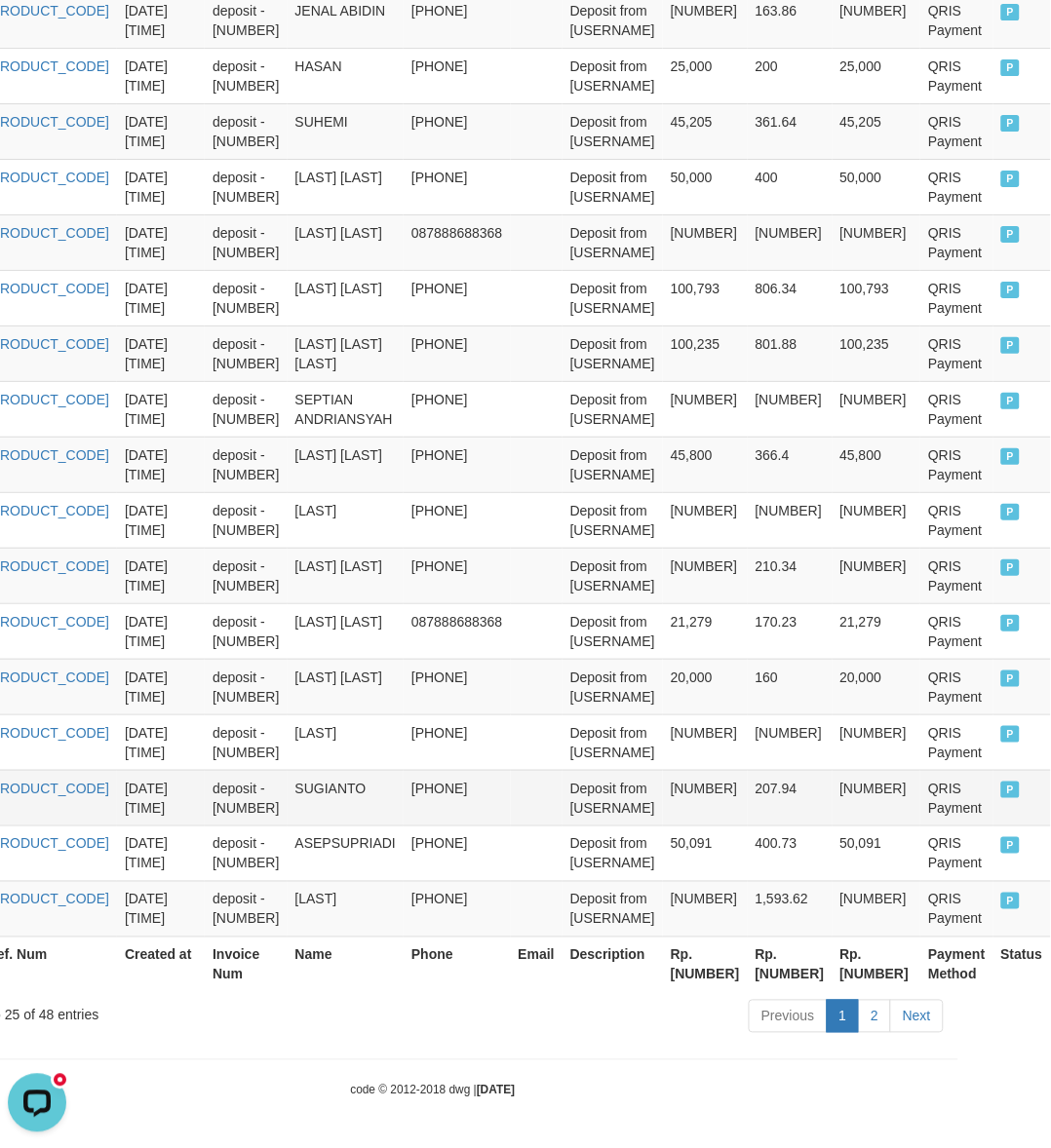 scroll, scrollTop: 1269, scrollLeft: 0, axis: vertical 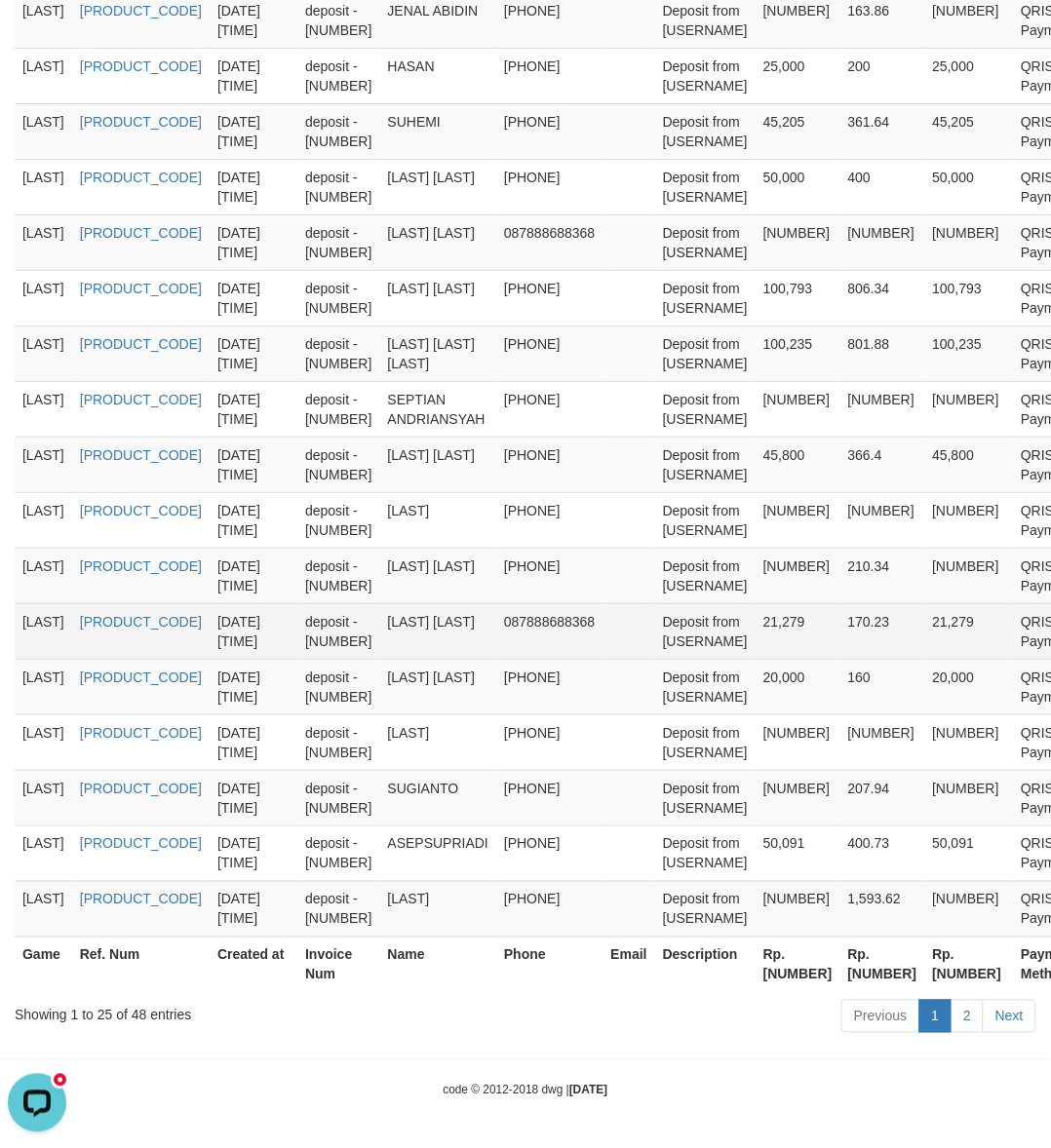 click on "[LAST] [LAST]" at bounding box center (438, 631) 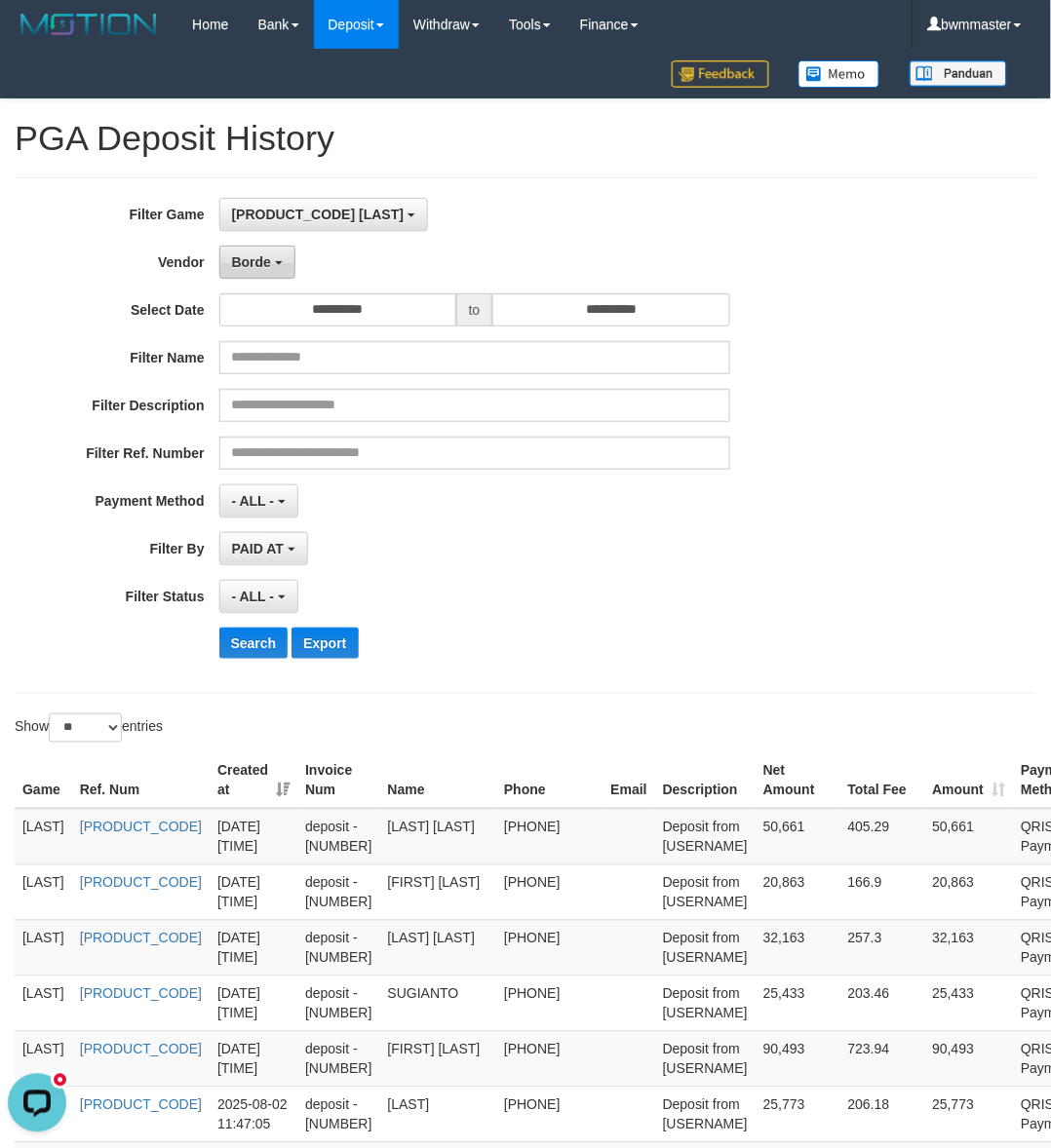 click on "Borde" at bounding box center (257, 262) 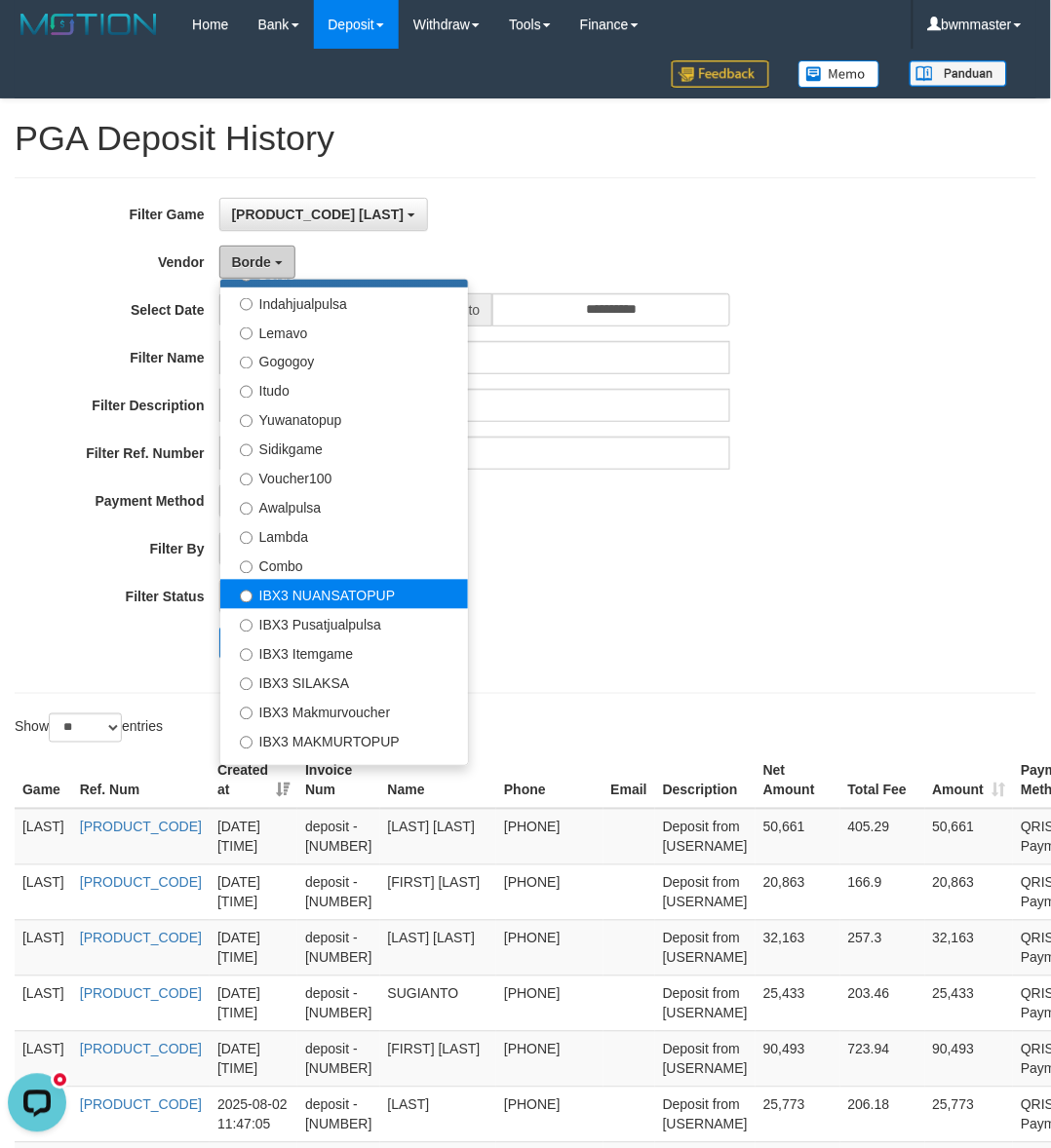 scroll, scrollTop: 639, scrollLeft: 0, axis: vertical 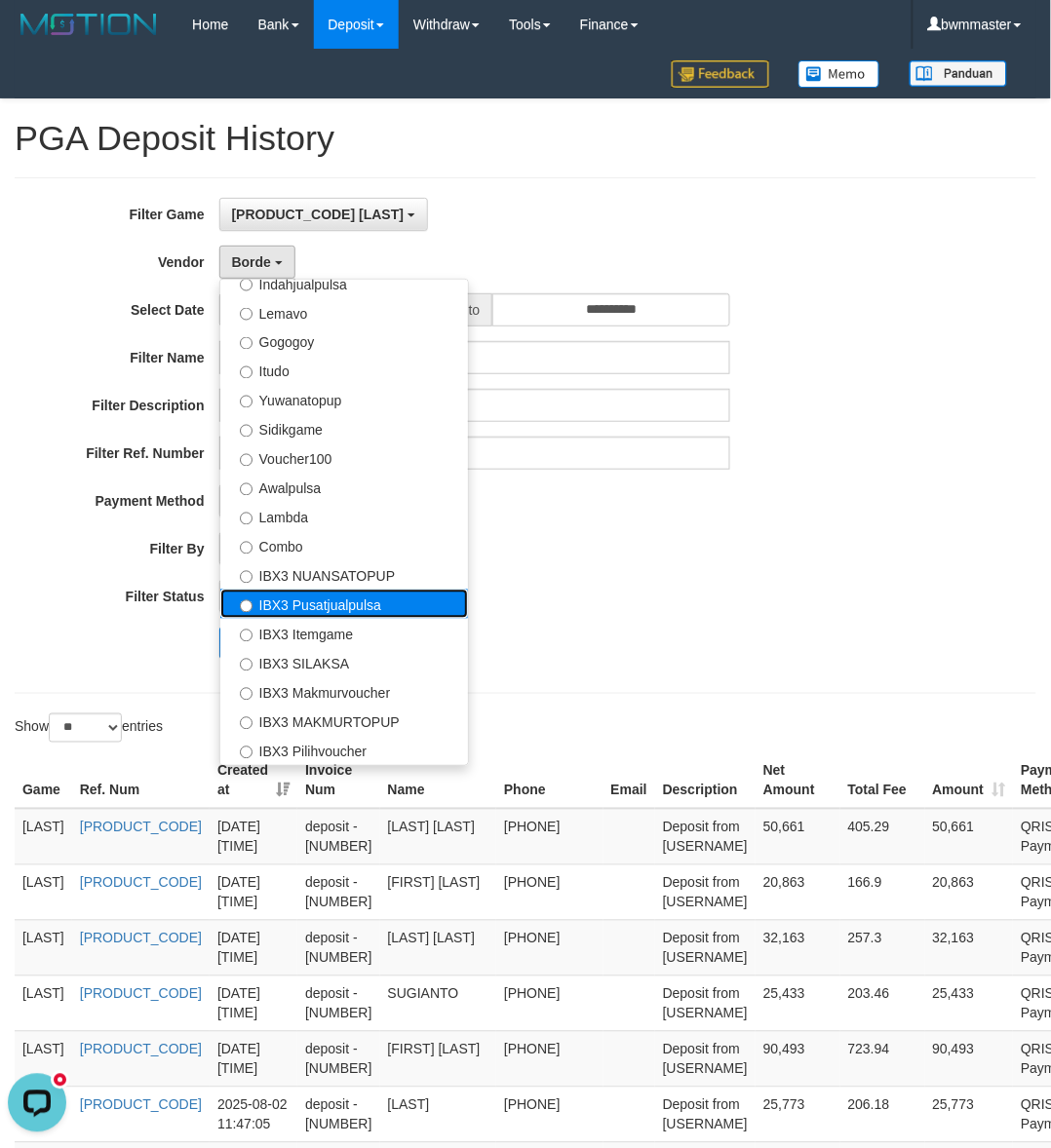 click on "IBX3 Pusatjualpulsa" at bounding box center (344, 604) 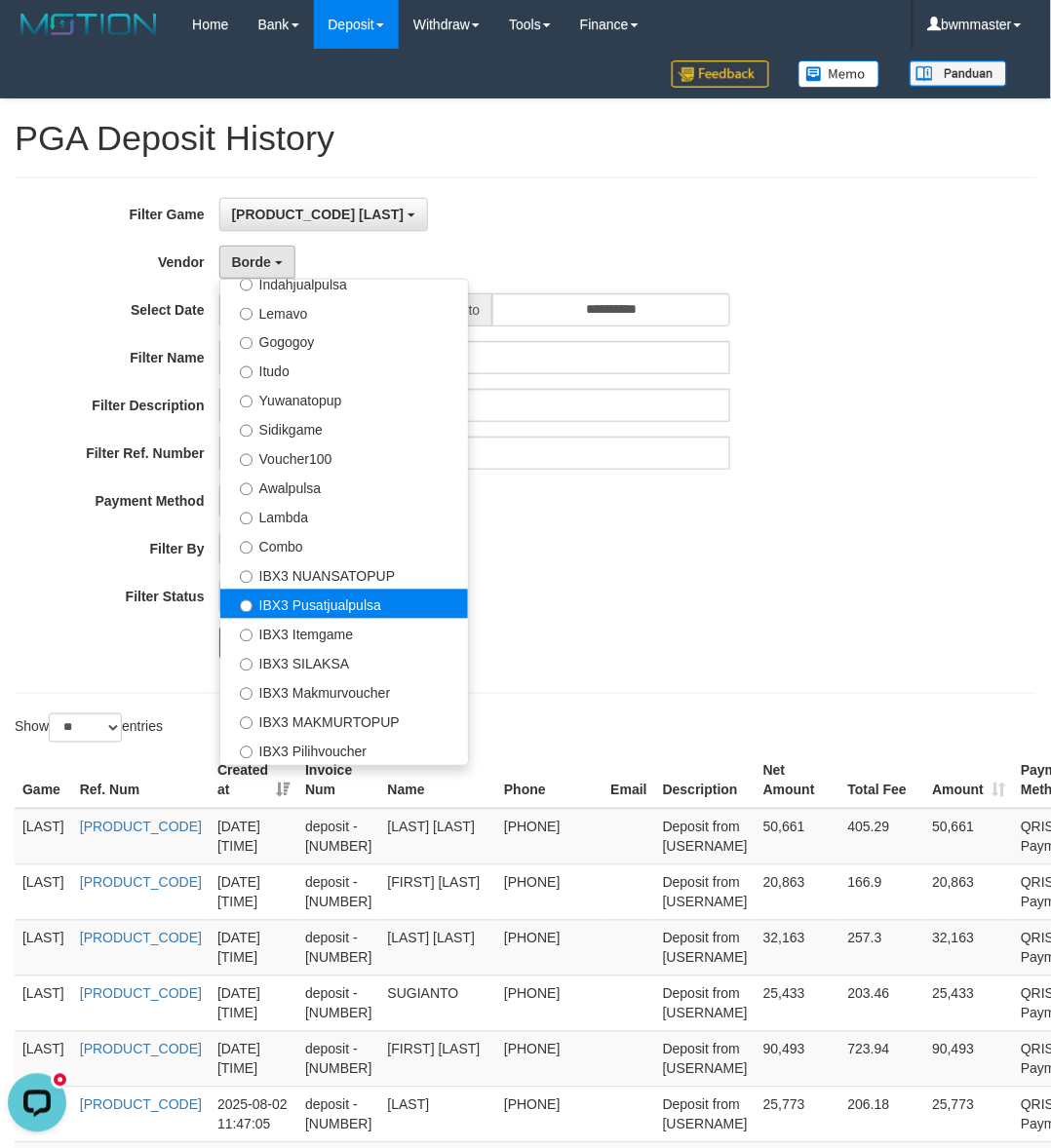 select on "**********" 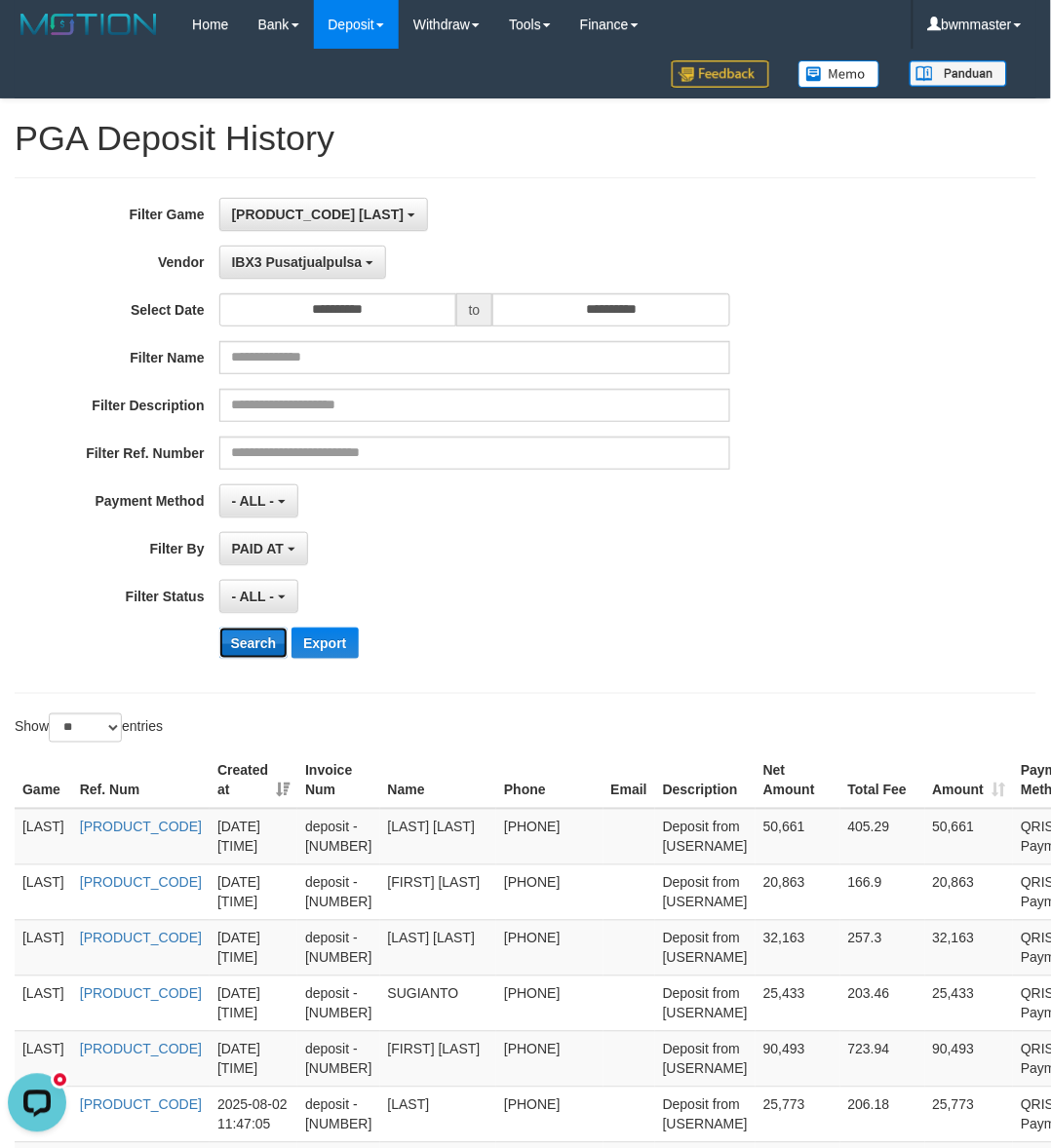 click on "Search" at bounding box center (253, 643) 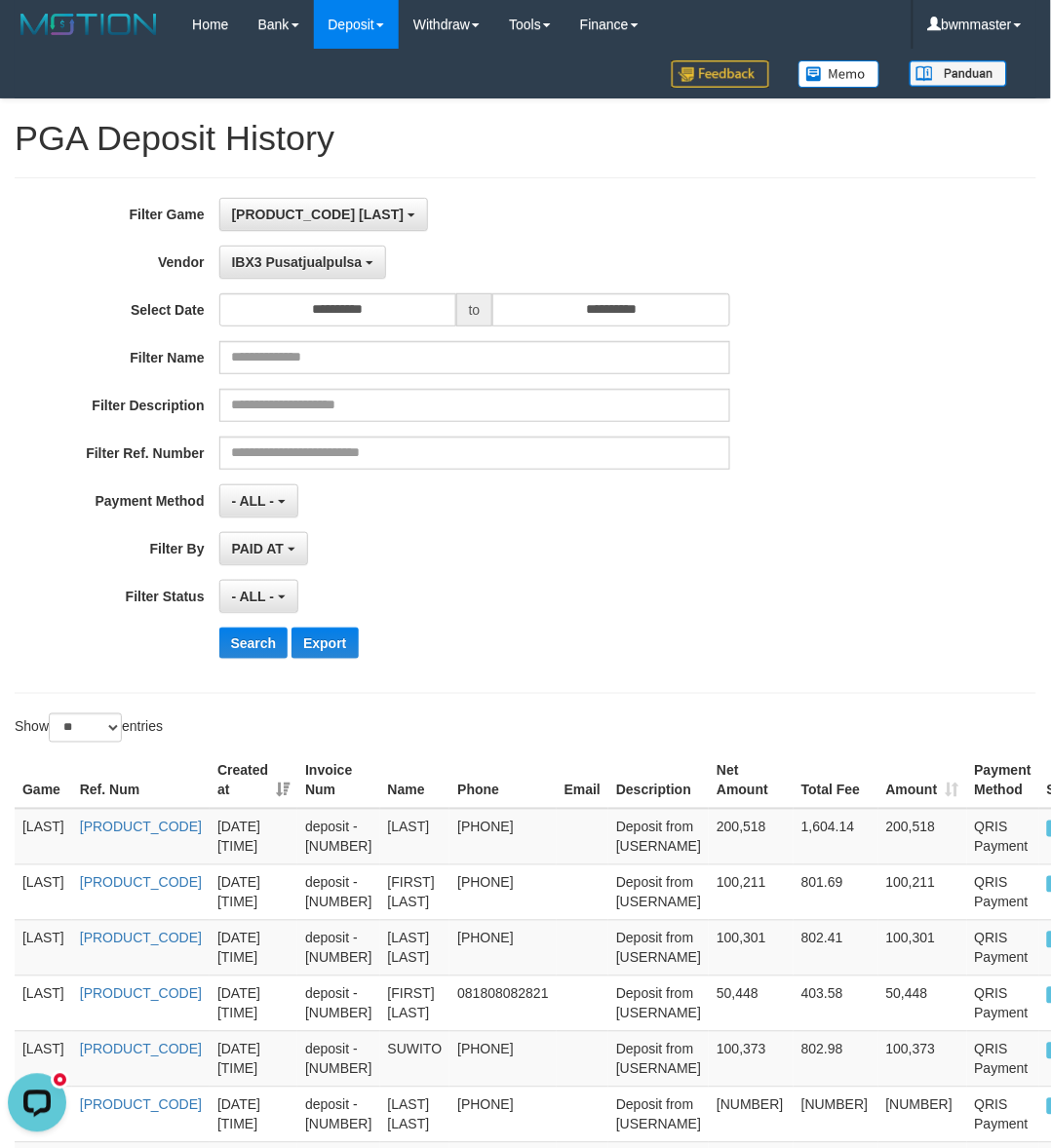 click on "**********" at bounding box center (438, 436) 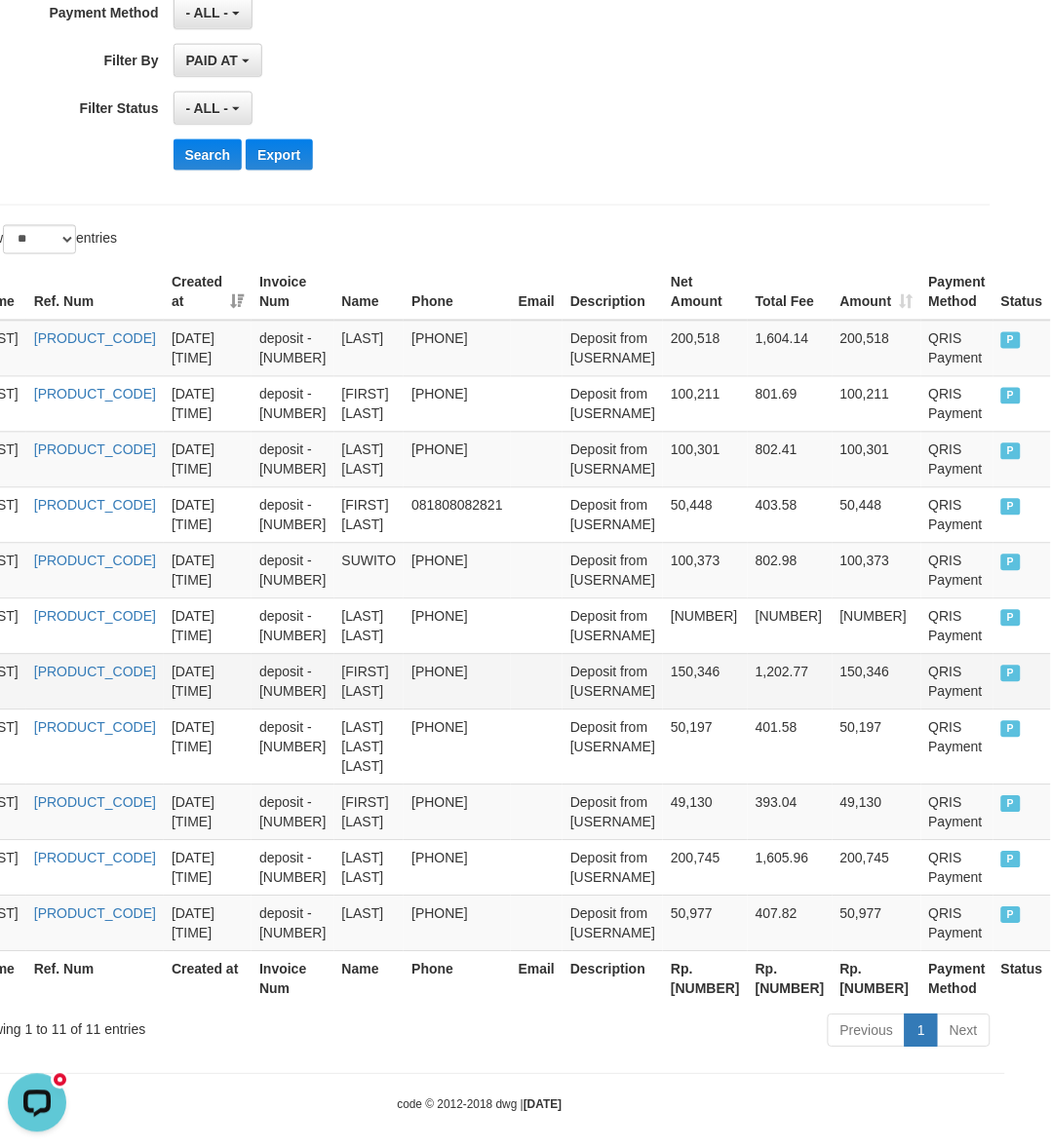scroll, scrollTop: 488, scrollLeft: 254, axis: both 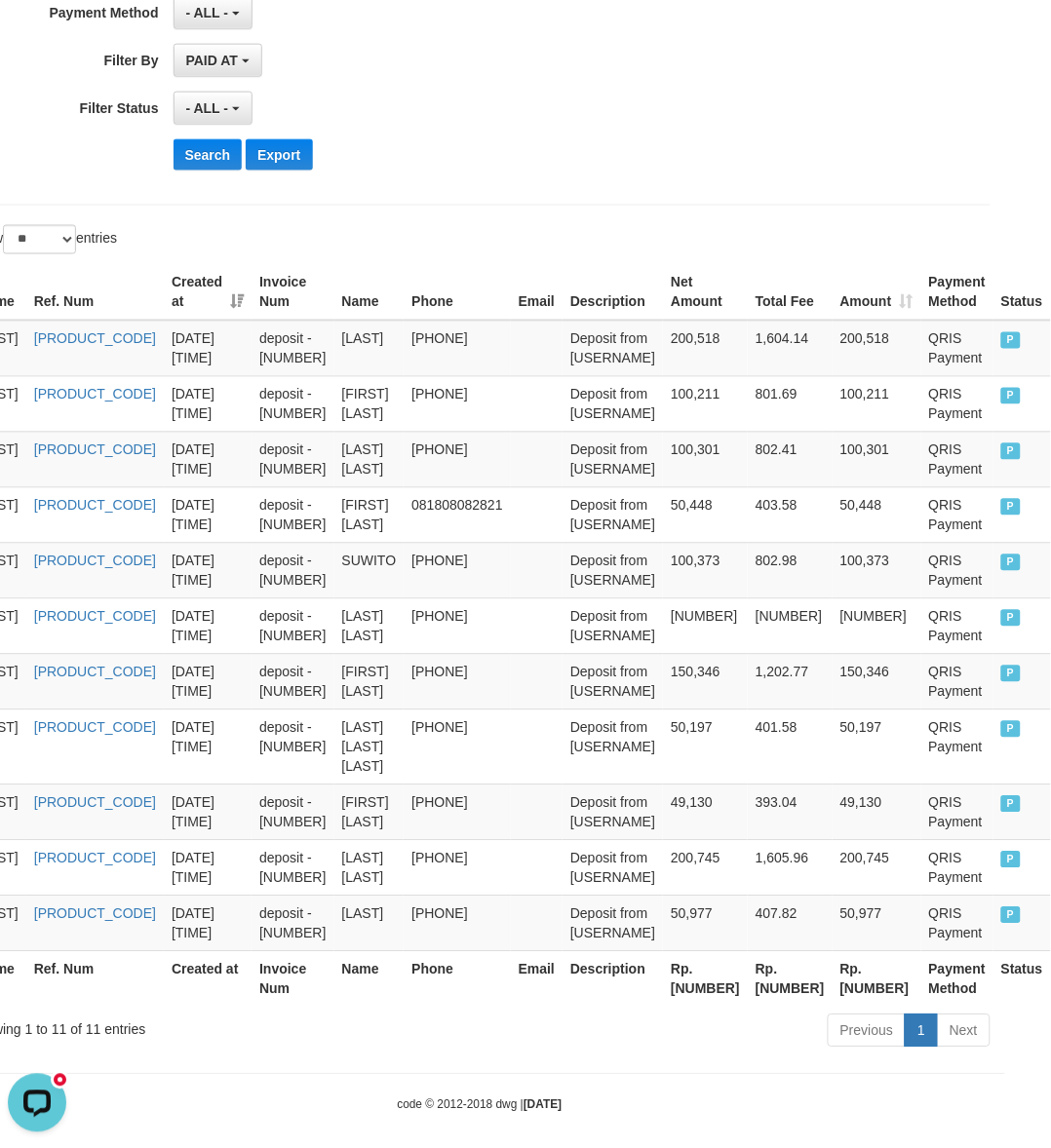 click on "Rp. [NUMBER]" at bounding box center [705, 978] 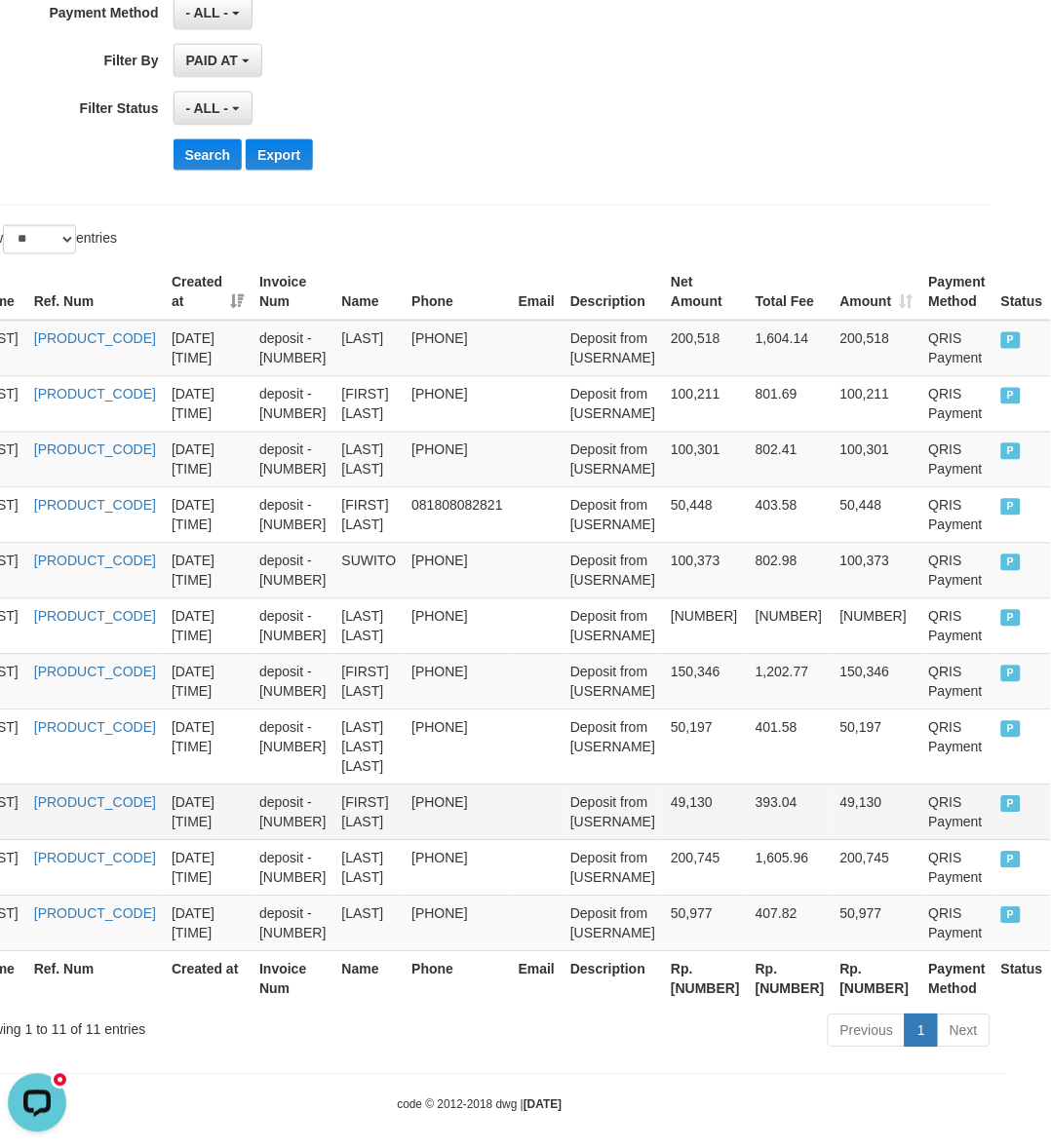 copy on "[NUMBER]" 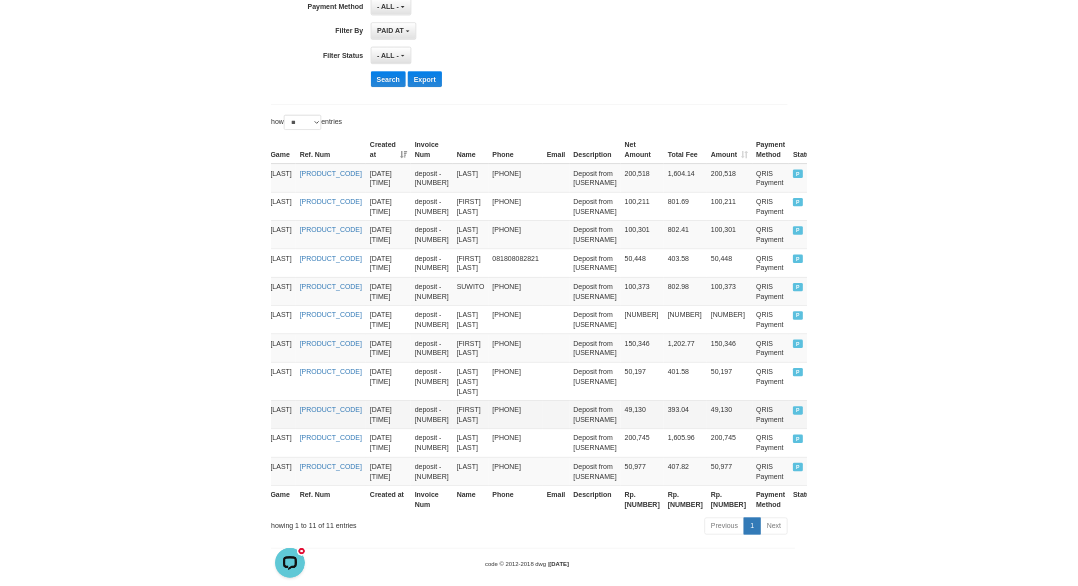 scroll, scrollTop: 501, scrollLeft: 0, axis: vertical 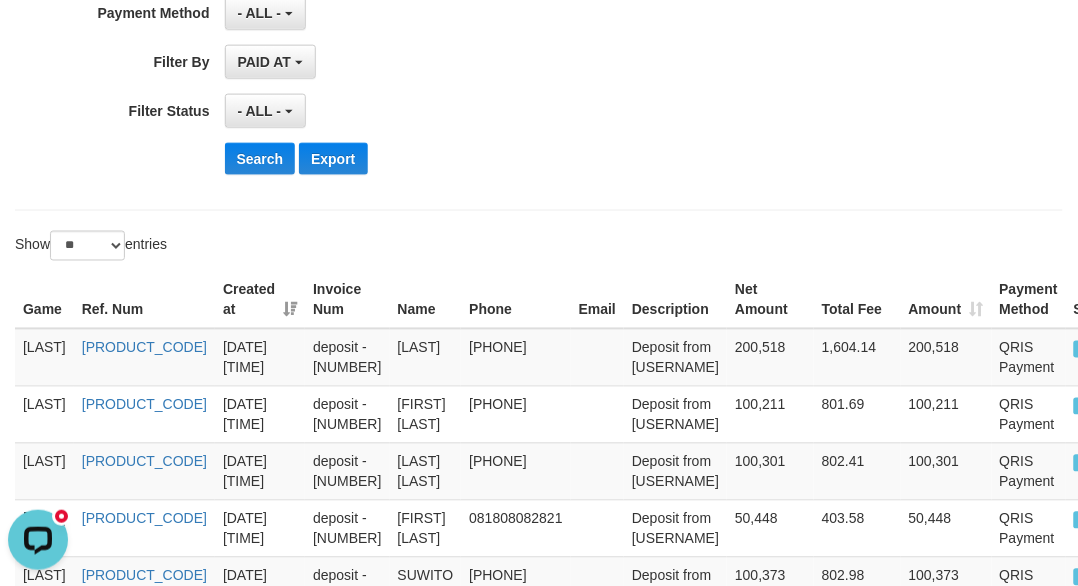 click on "Phone" at bounding box center [515, 300] 